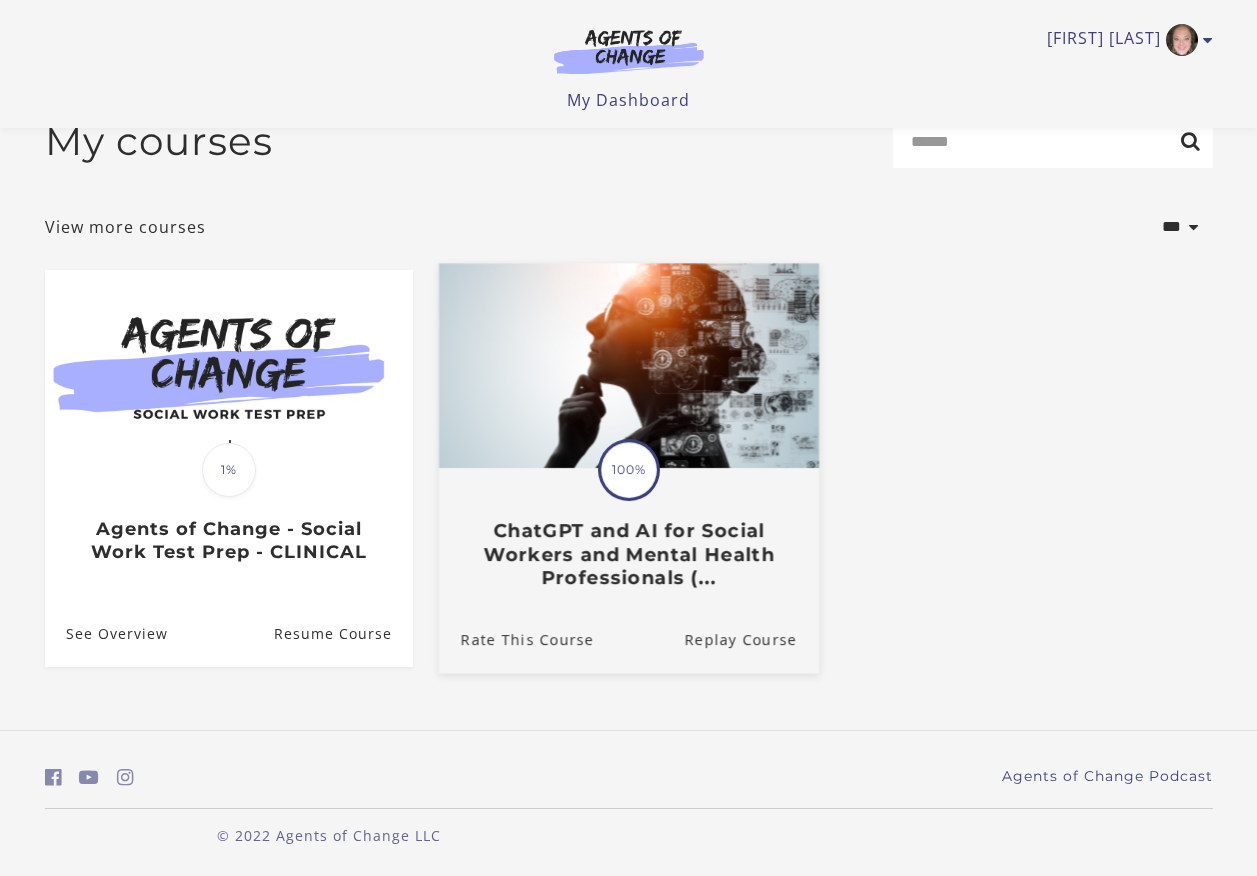 scroll, scrollTop: 45, scrollLeft: 0, axis: vertical 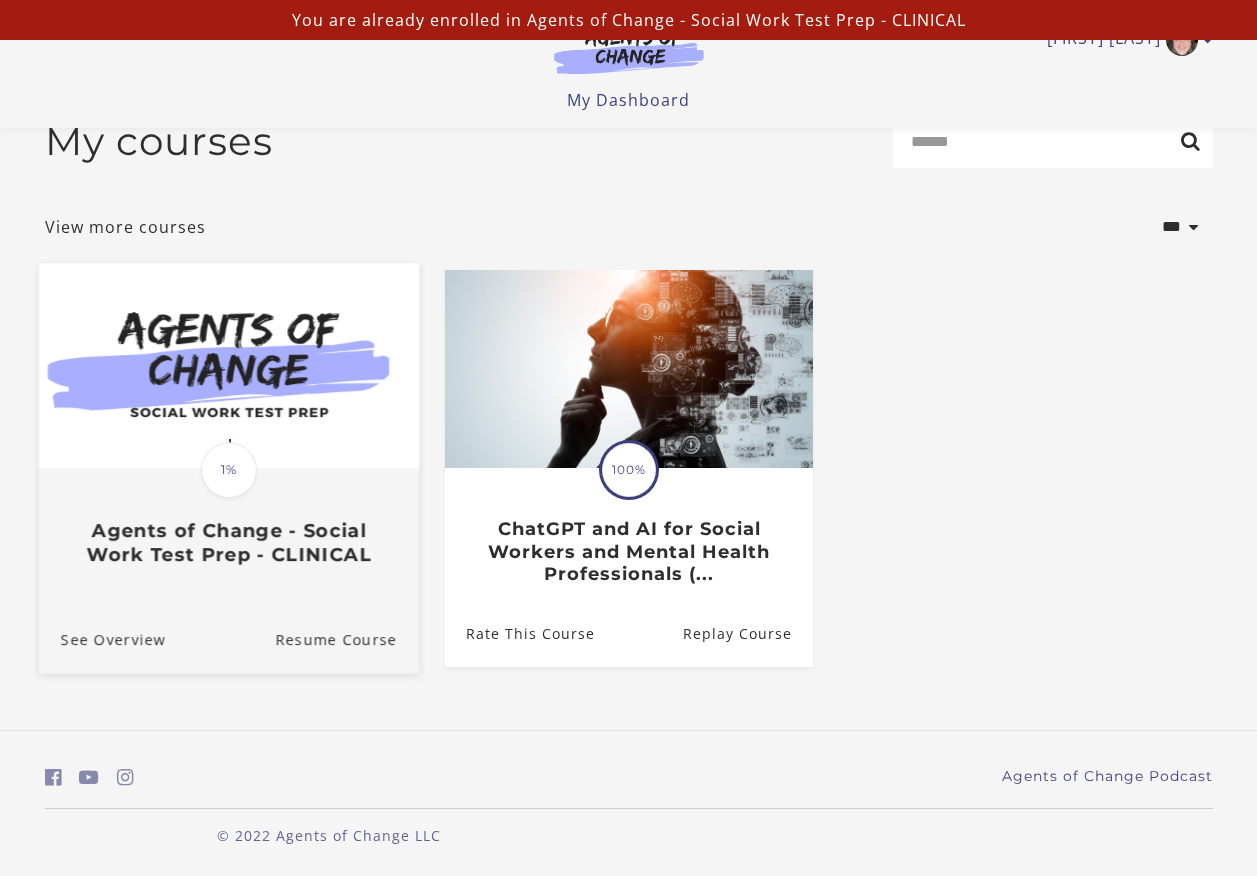 click at bounding box center (228, 365) 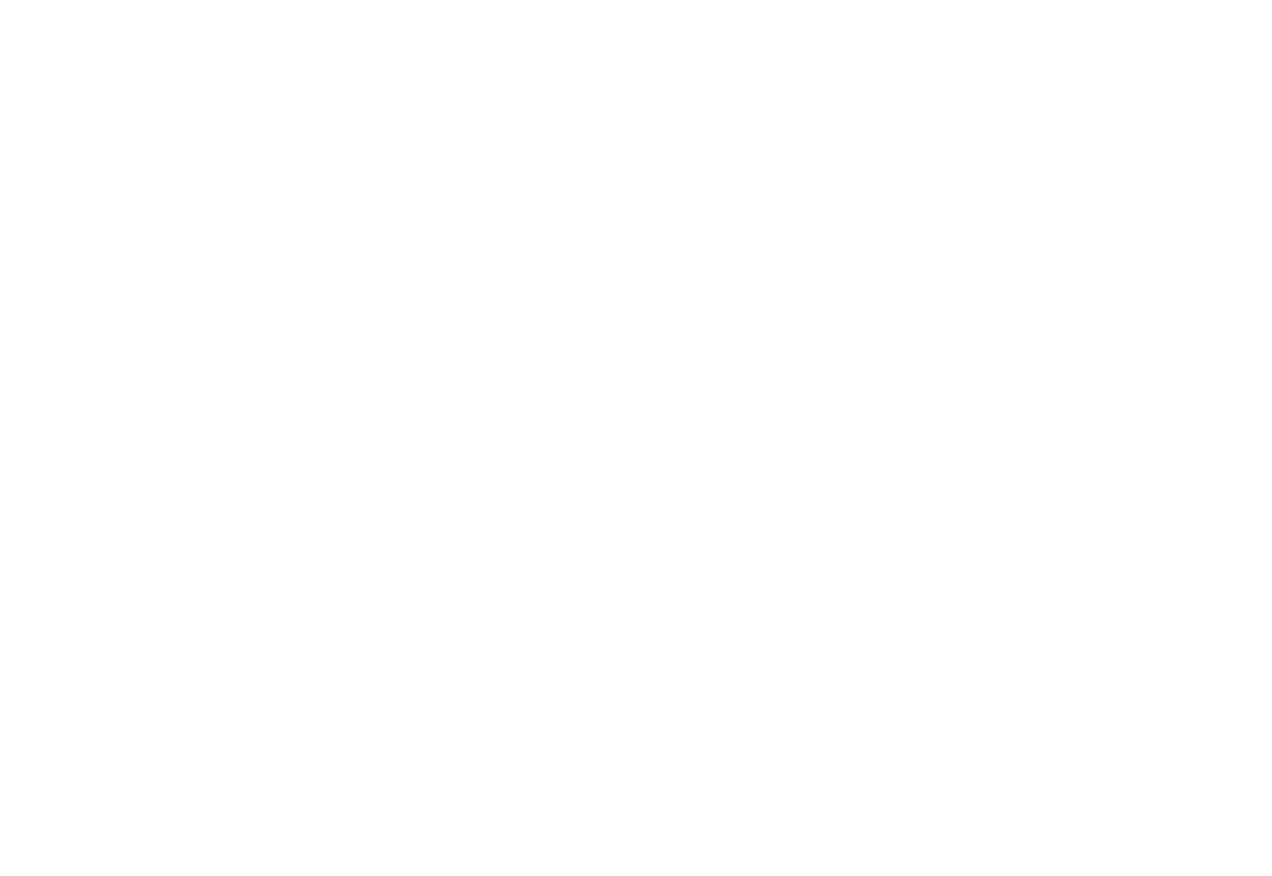 scroll, scrollTop: 0, scrollLeft: 0, axis: both 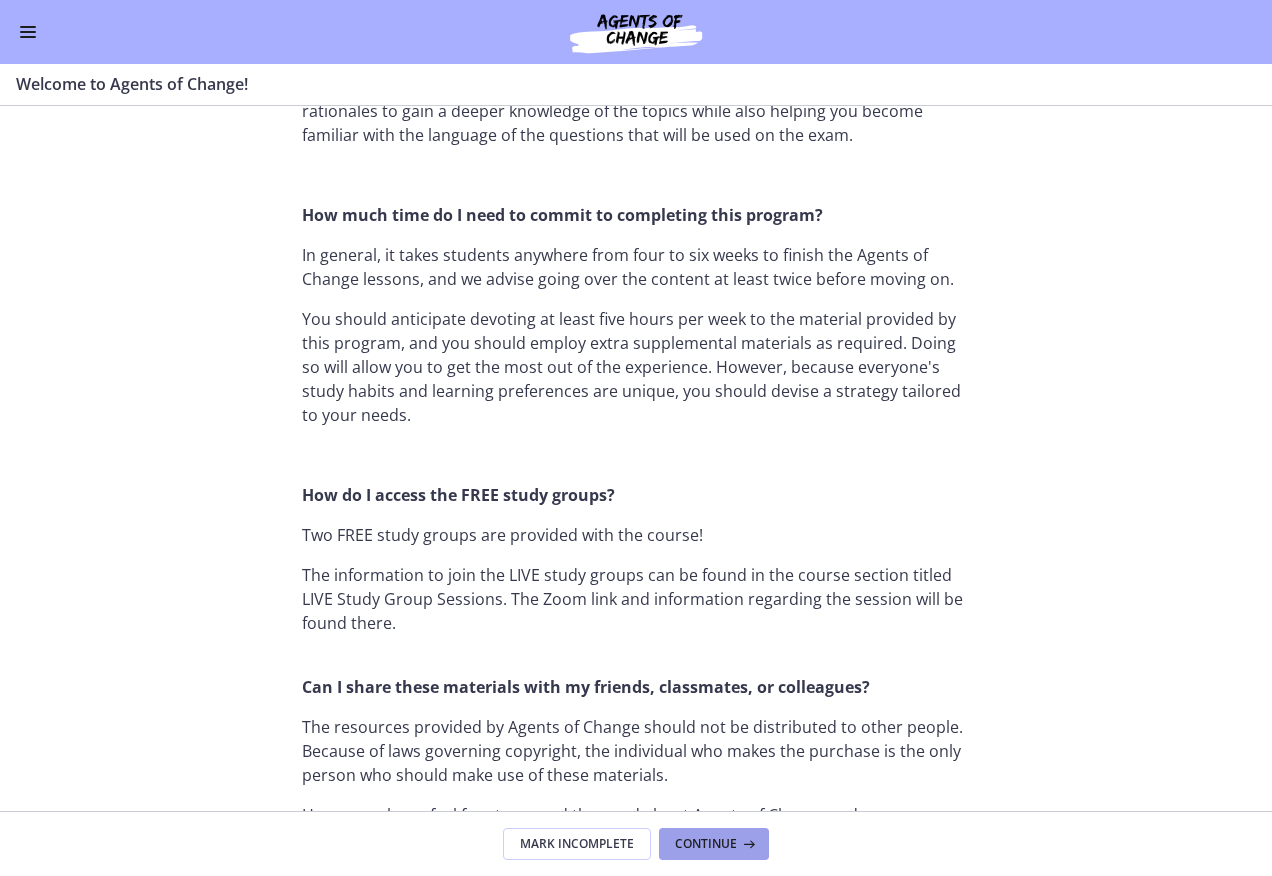 click on "Continue" at bounding box center [706, 844] 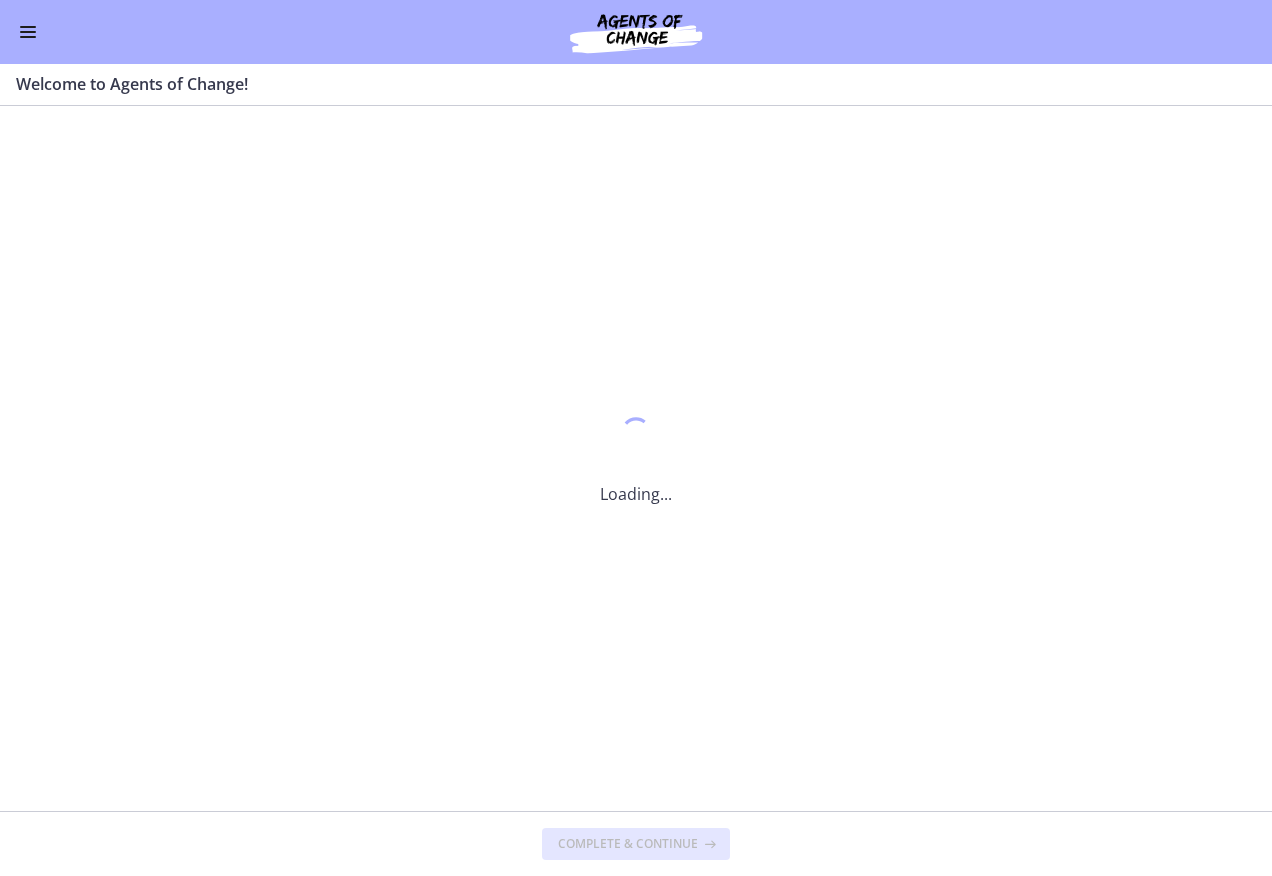 scroll, scrollTop: 0, scrollLeft: 0, axis: both 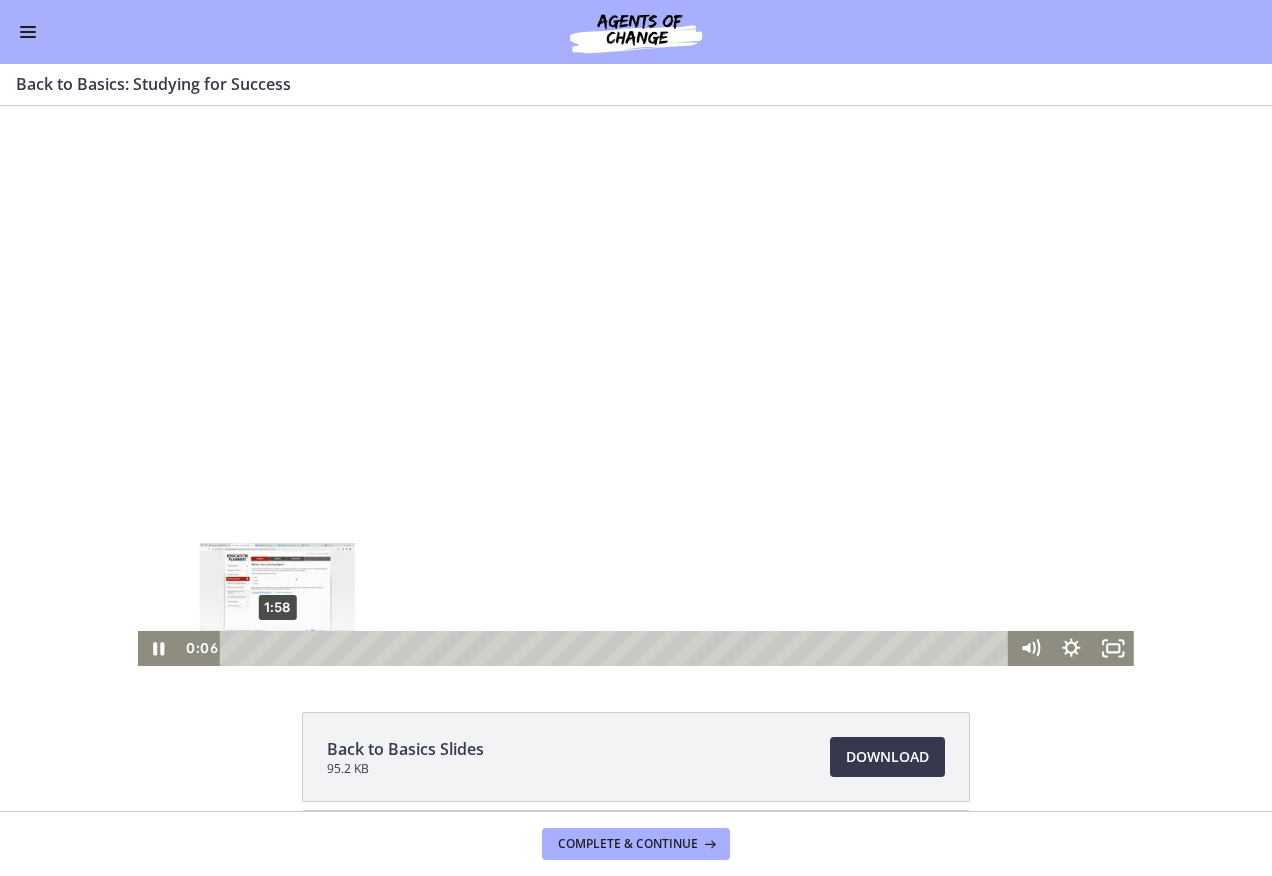 click on "1:58" at bounding box center (617, 648) 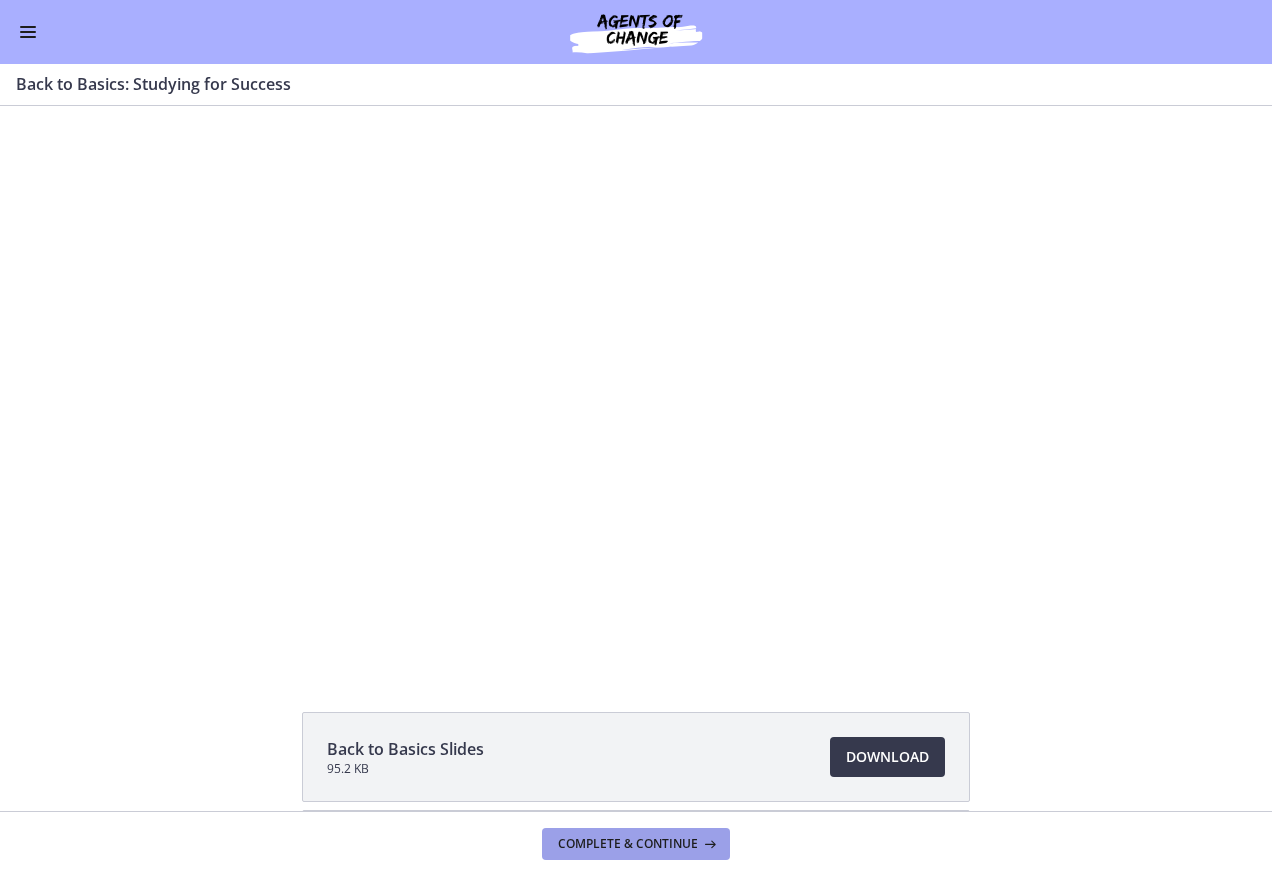 click on "Complete & continue" at bounding box center (636, 844) 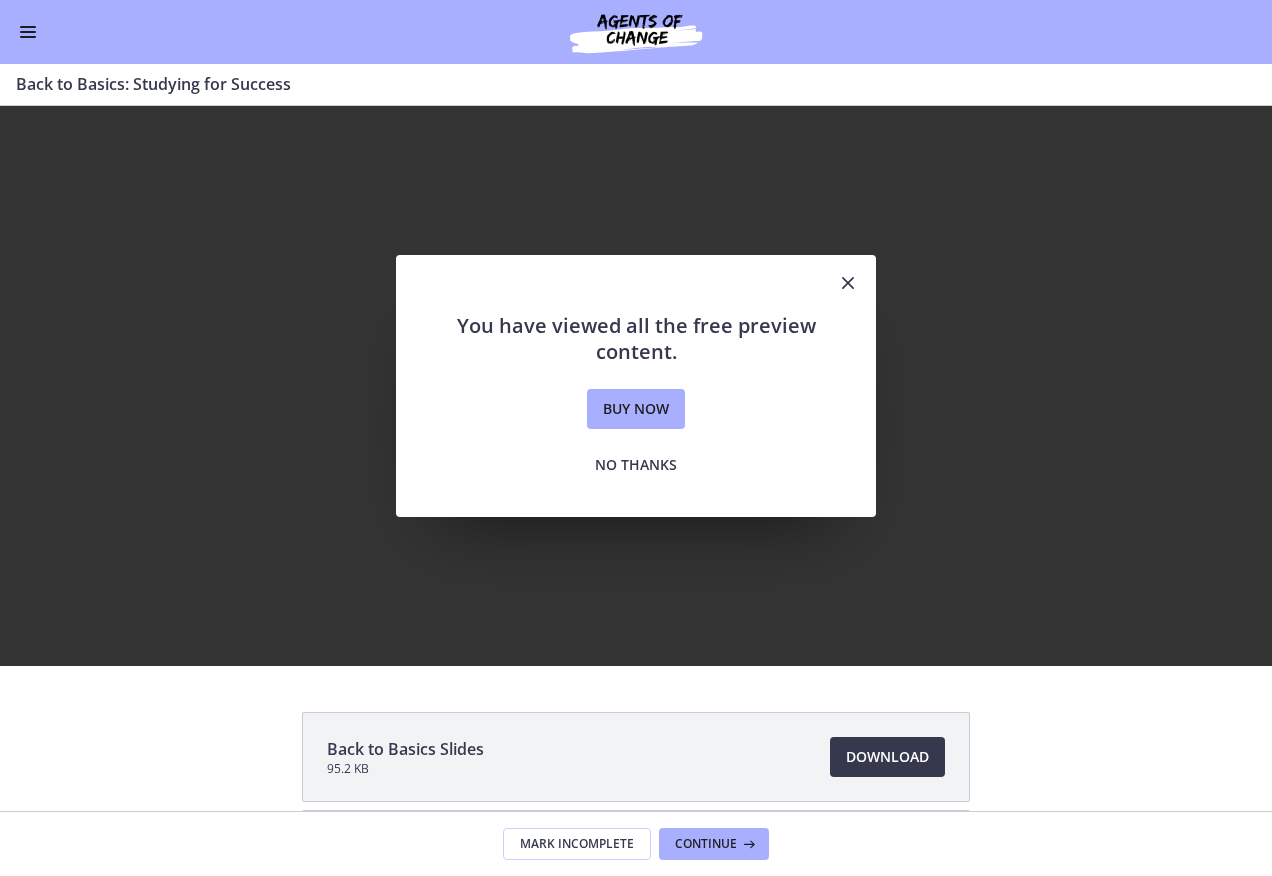 click at bounding box center (848, 283) 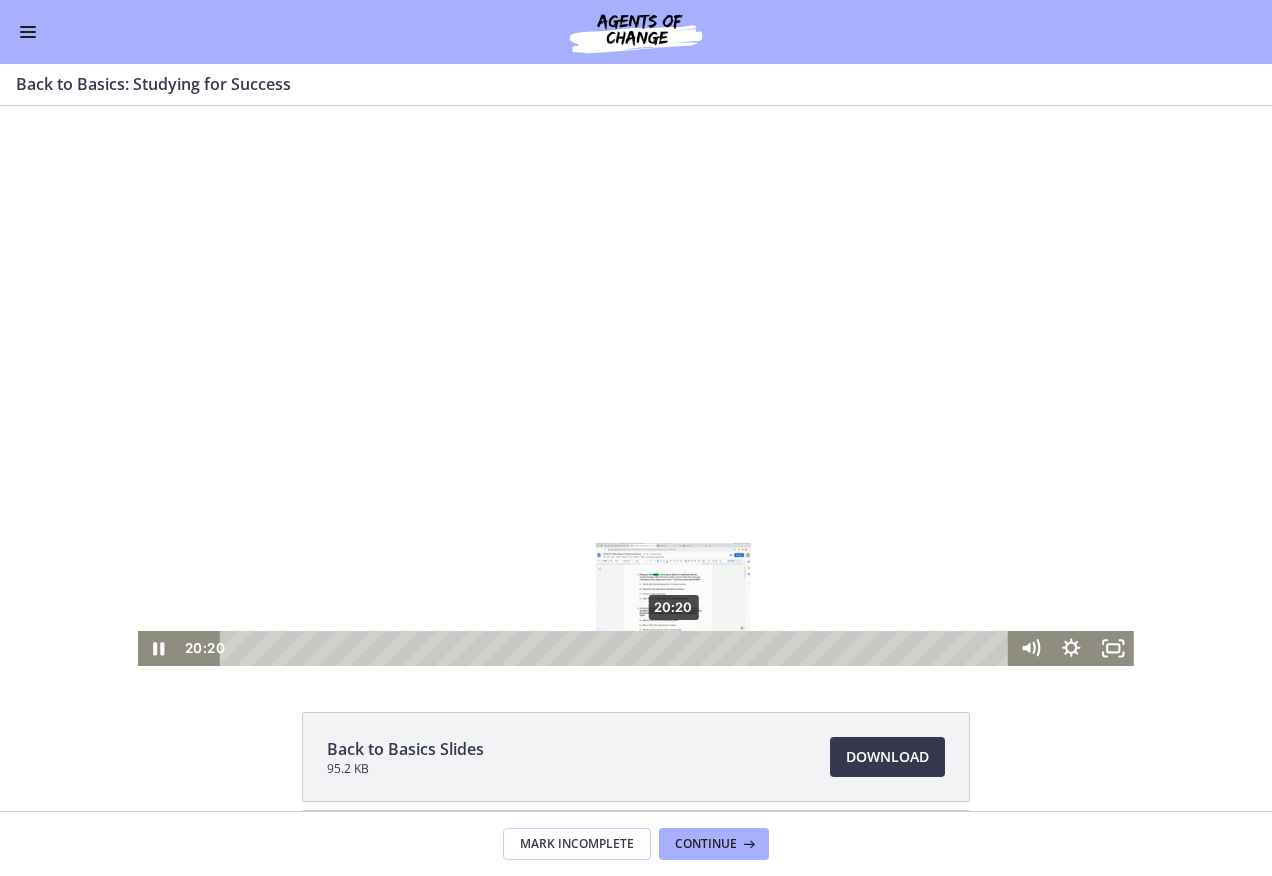 click on "20:20" at bounding box center [617, 648] 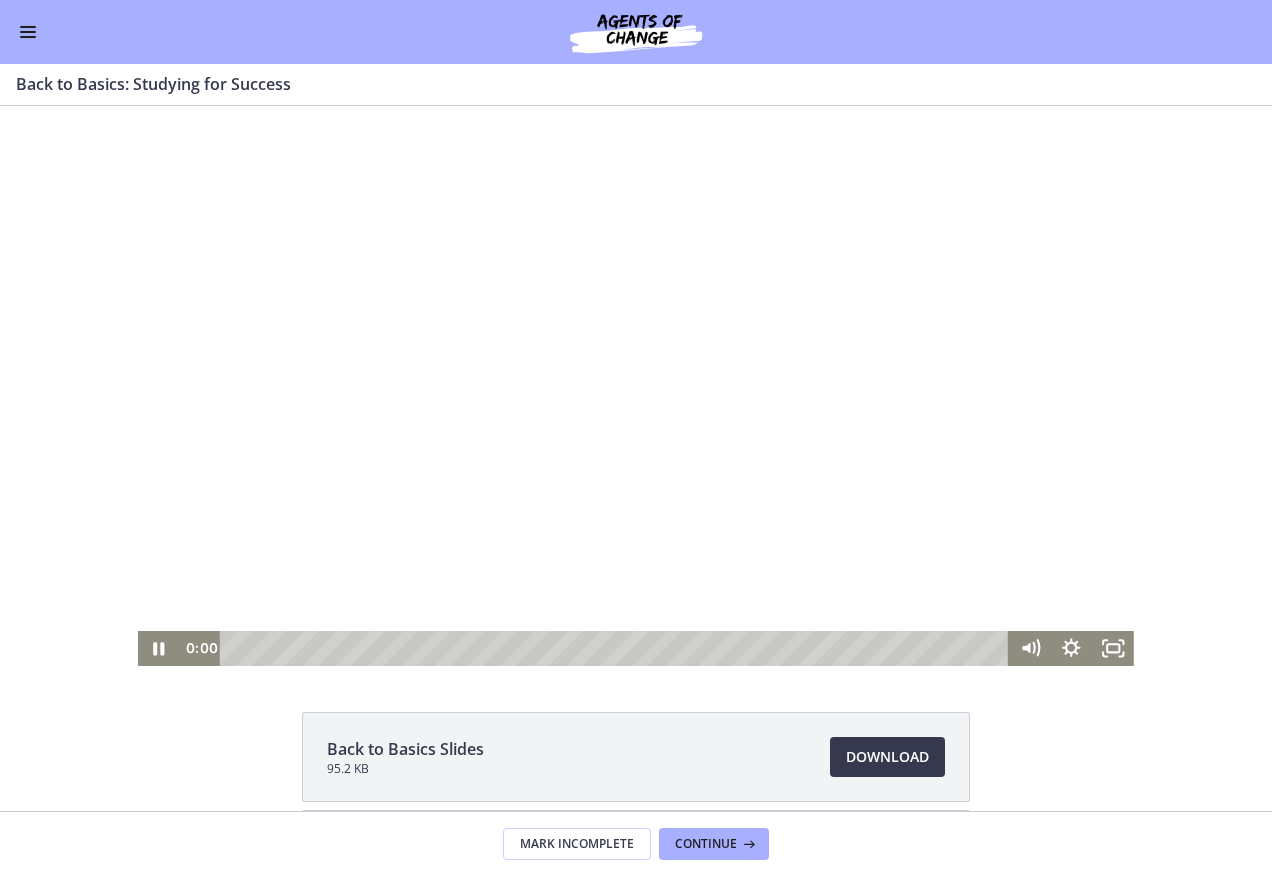 drag, startPoint x: 670, startPoint y: 652, endPoint x: 106, endPoint y: 697, distance: 565.79236 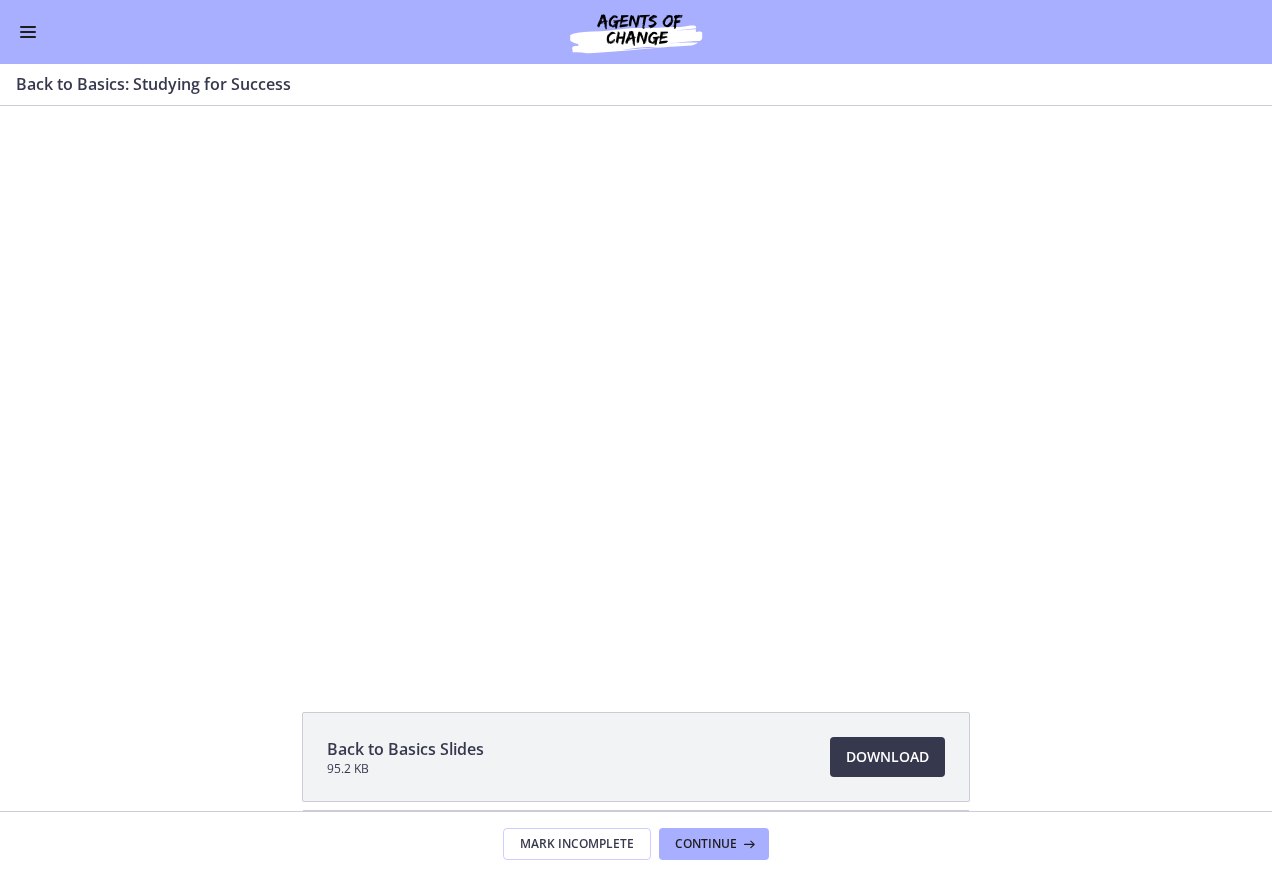 click at bounding box center [28, 32] 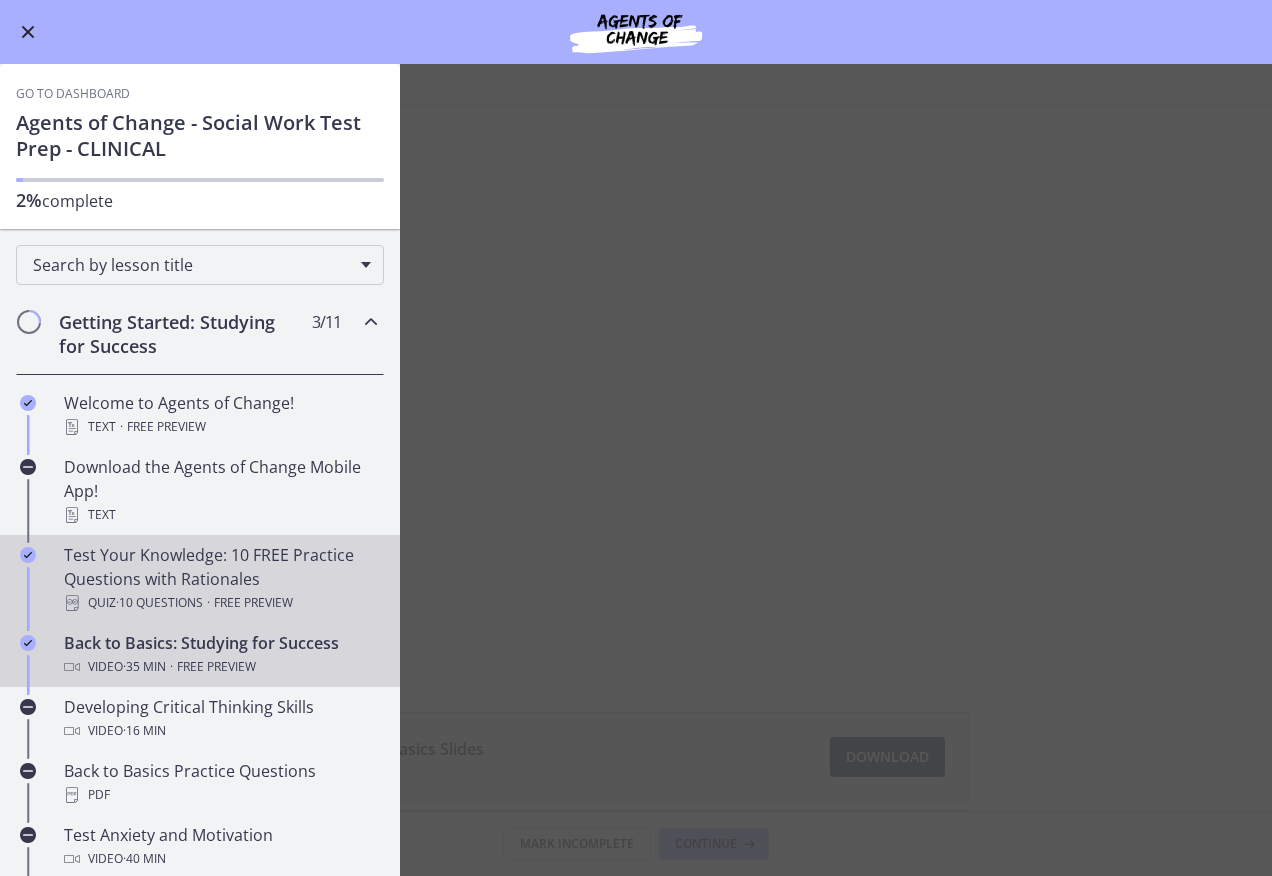 click on "Test Your Knowledge: 10 FREE Practice Questions with Rationales
Quiz
·  10 Questions
·
Free preview" at bounding box center [220, 579] 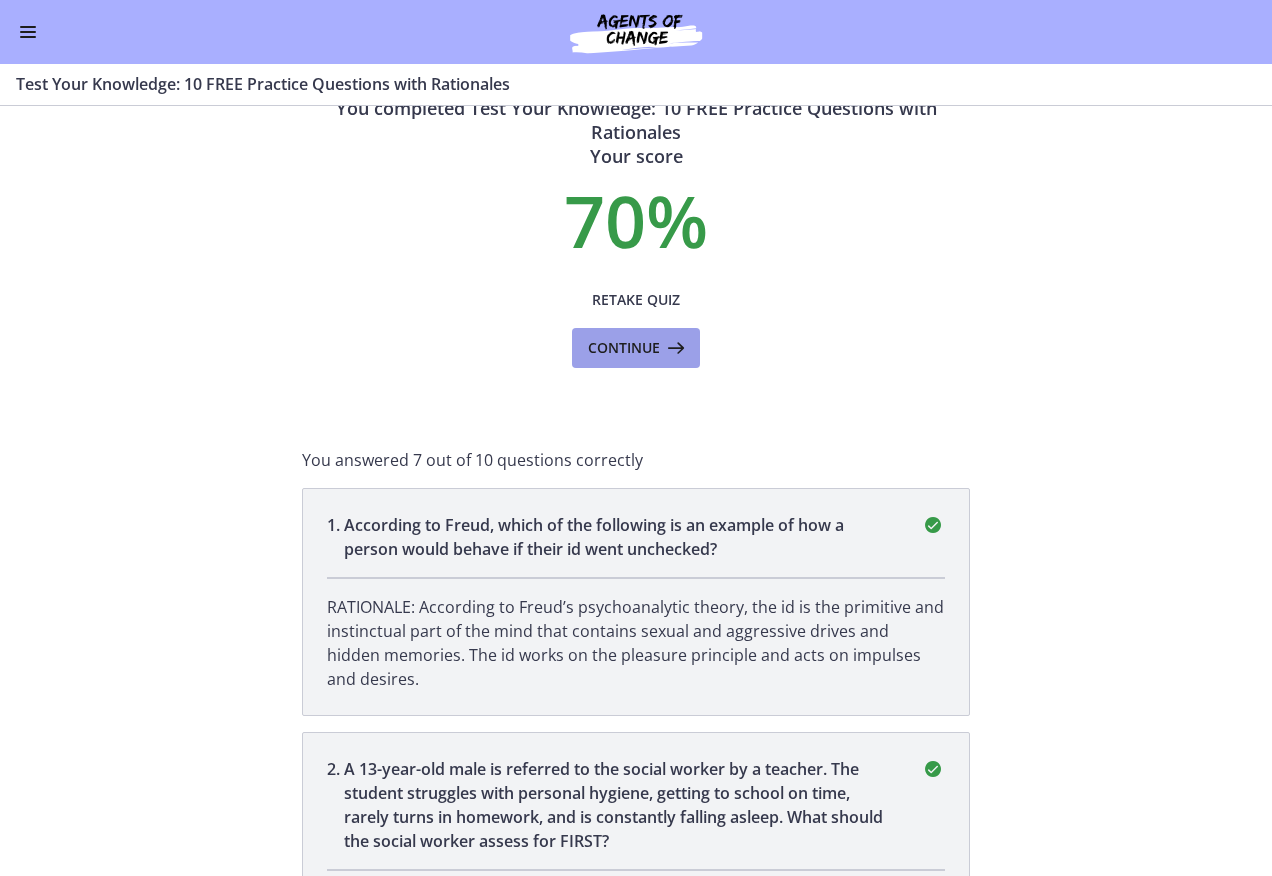 scroll, scrollTop: 0, scrollLeft: 0, axis: both 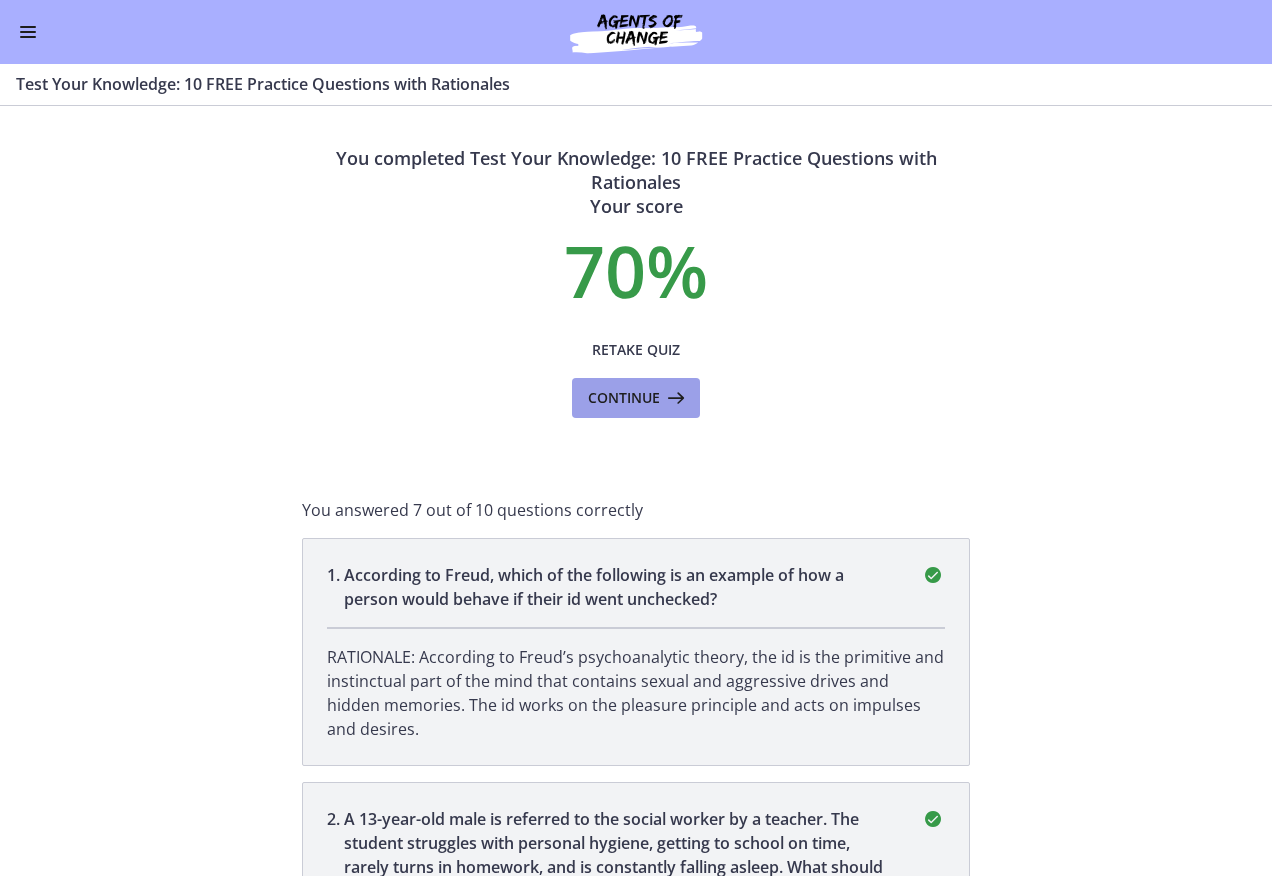 click on "Continue" at bounding box center [624, 398] 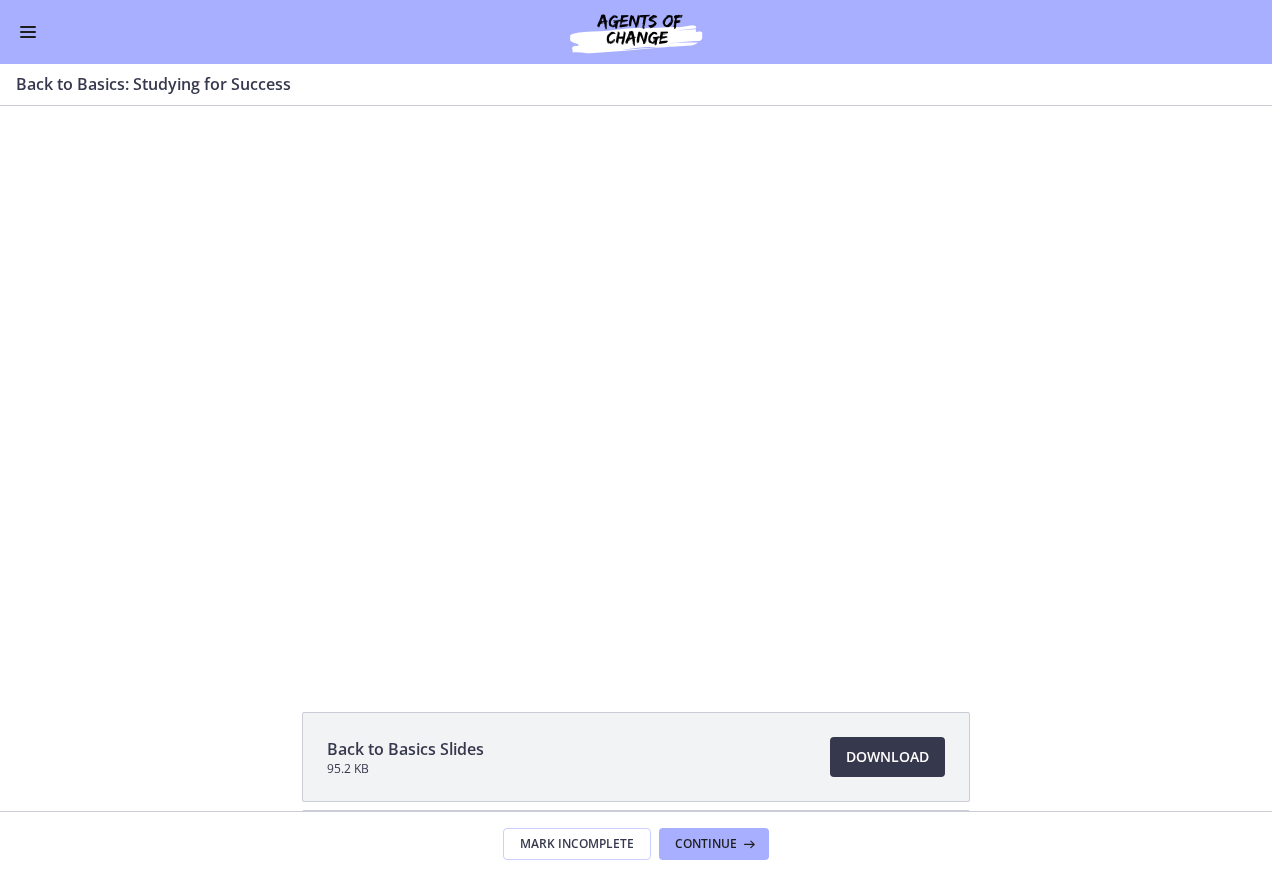 scroll, scrollTop: 0, scrollLeft: 0, axis: both 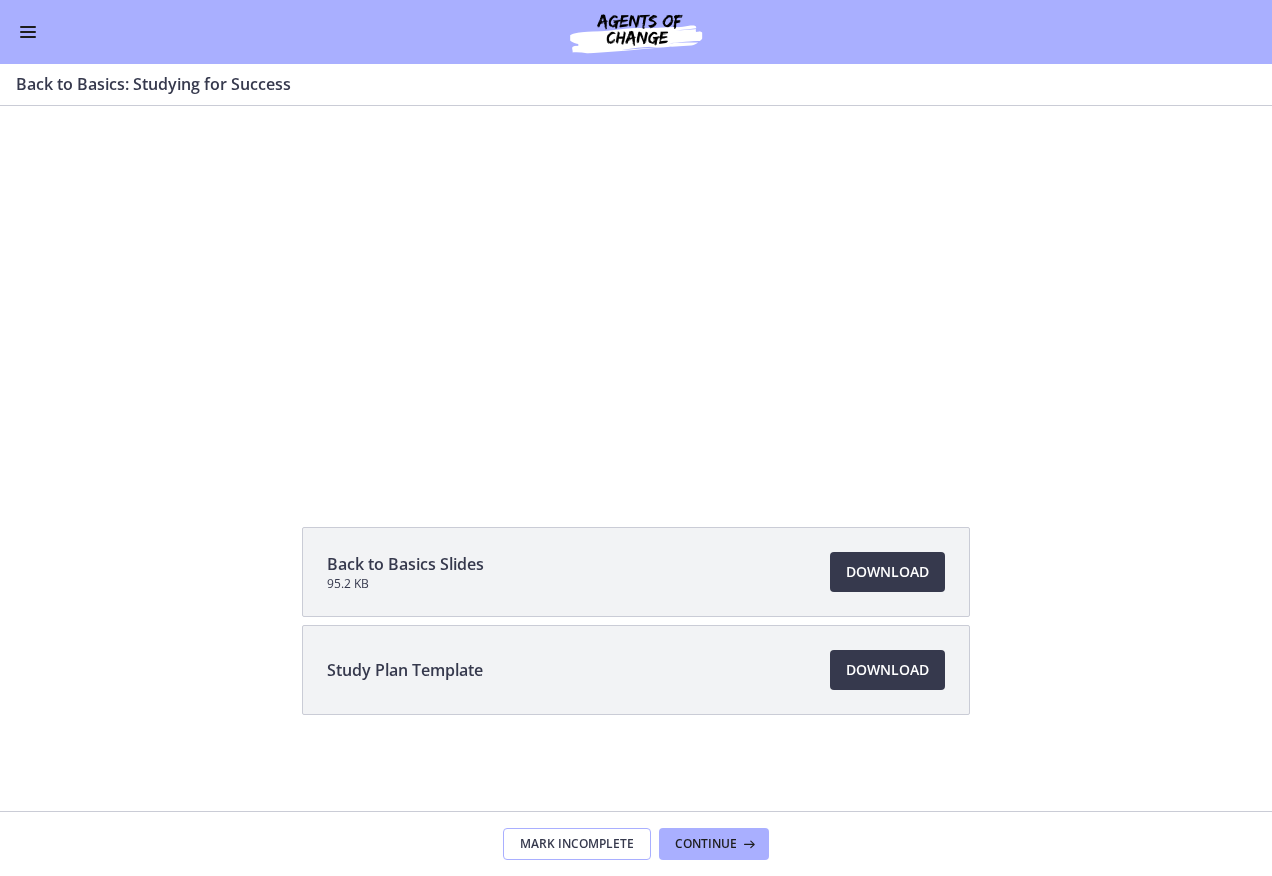 click on "Mark Incomplete" at bounding box center [577, 844] 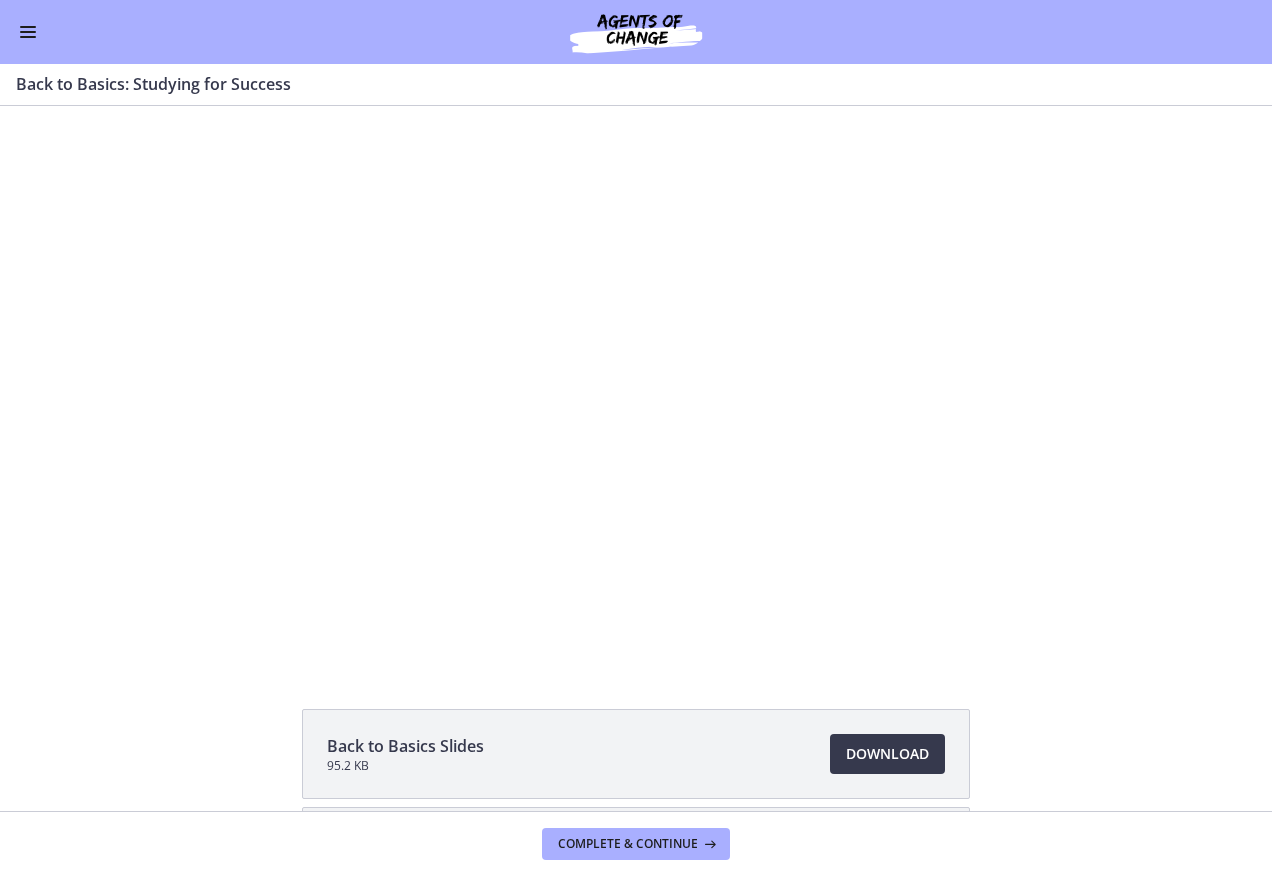 scroll, scrollTop: 0, scrollLeft: 0, axis: both 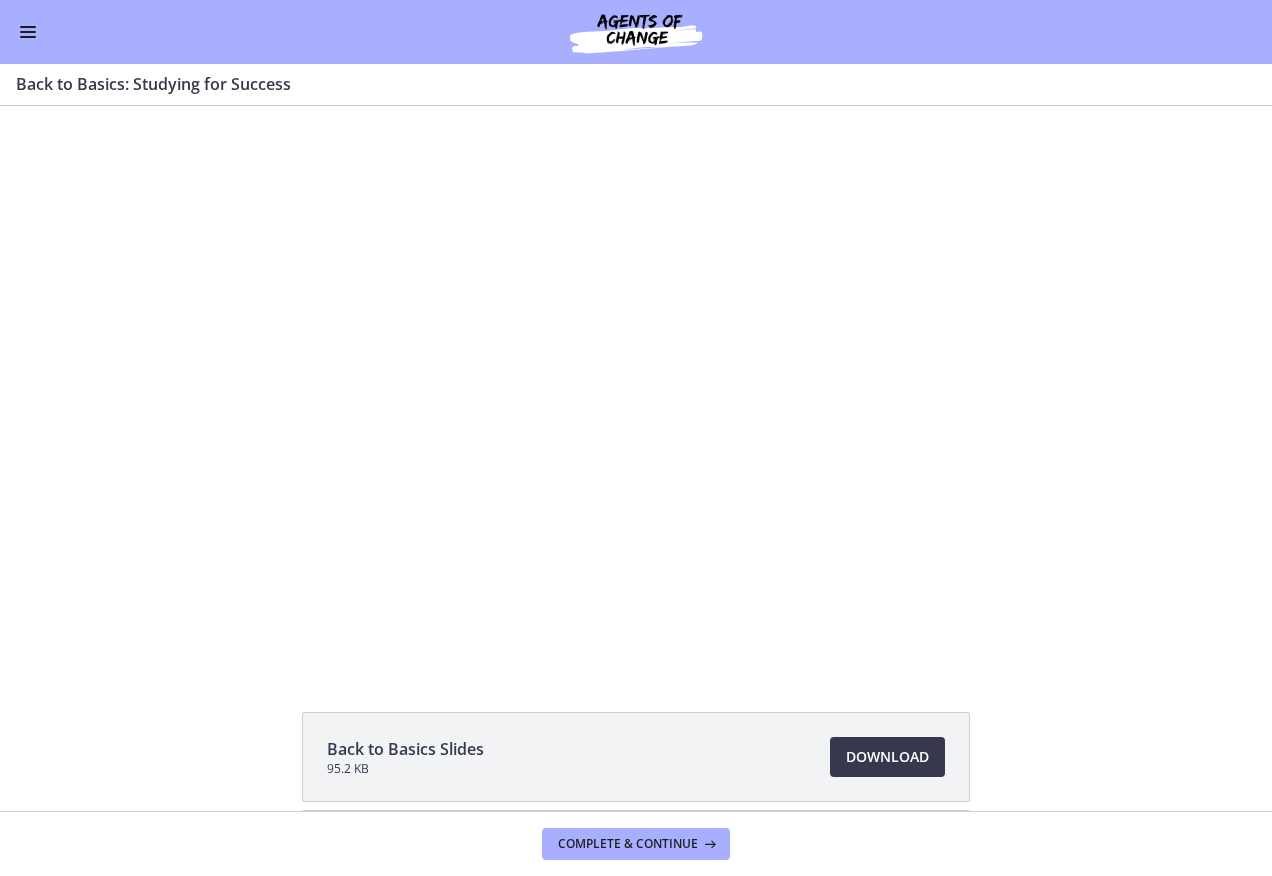 click at bounding box center [28, 32] 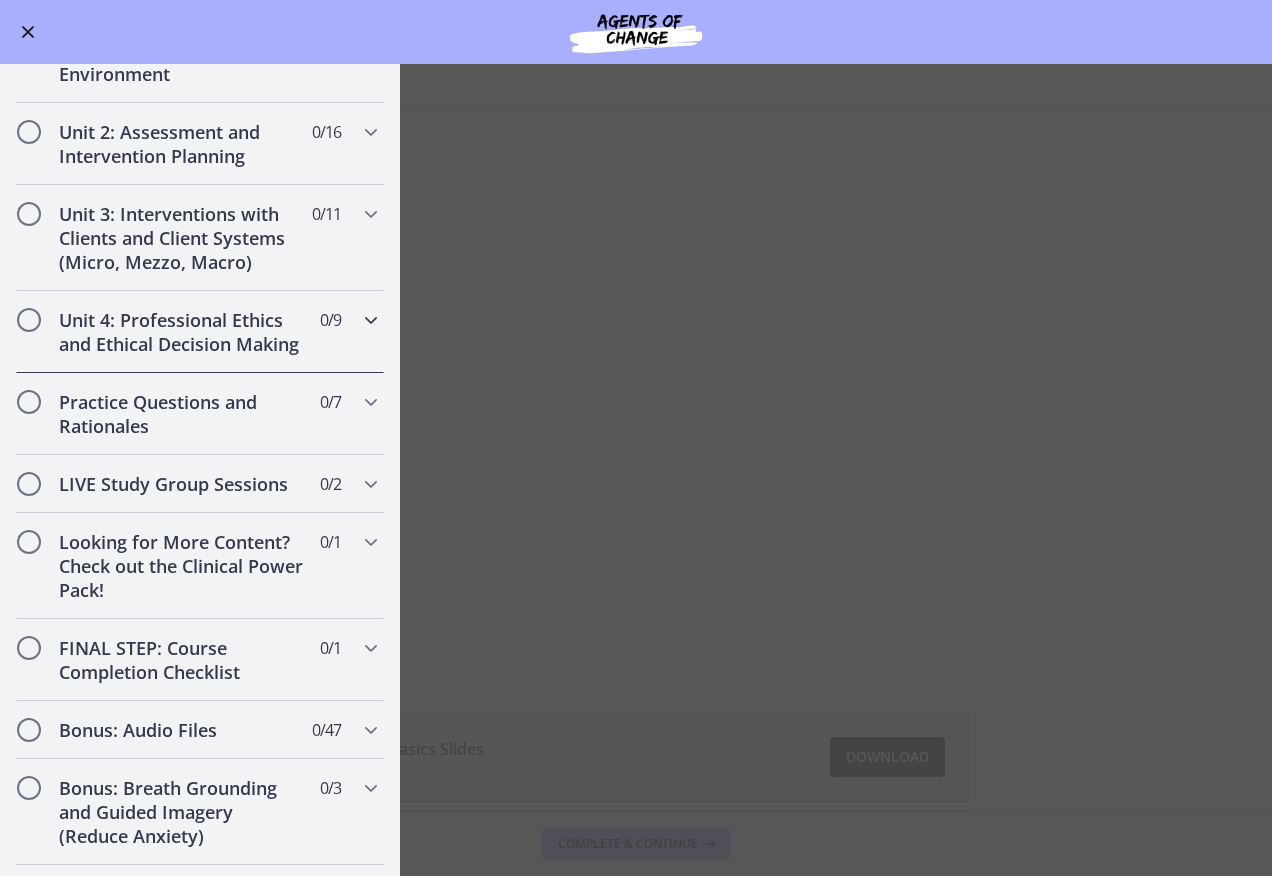 click at bounding box center [371, 320] 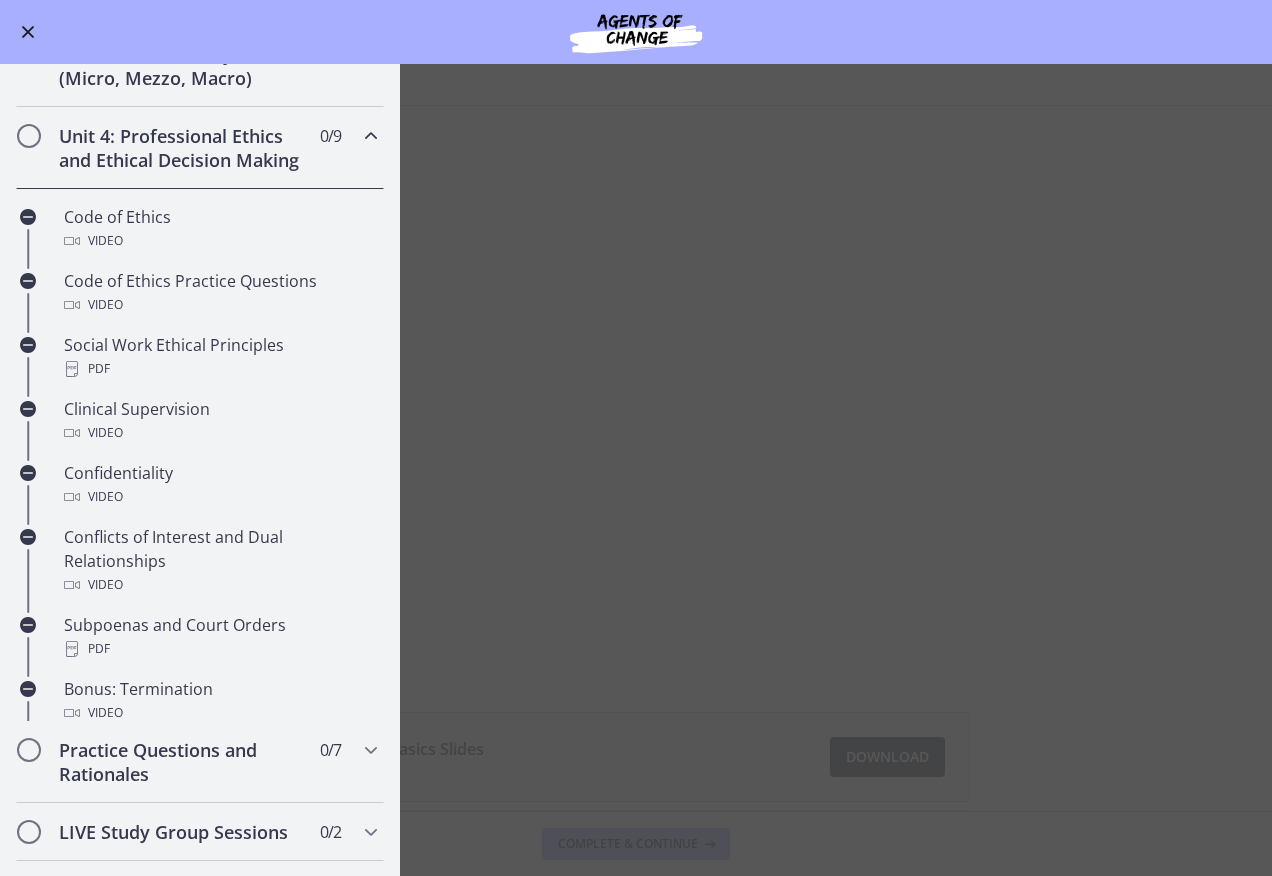 scroll, scrollTop: 508, scrollLeft: 0, axis: vertical 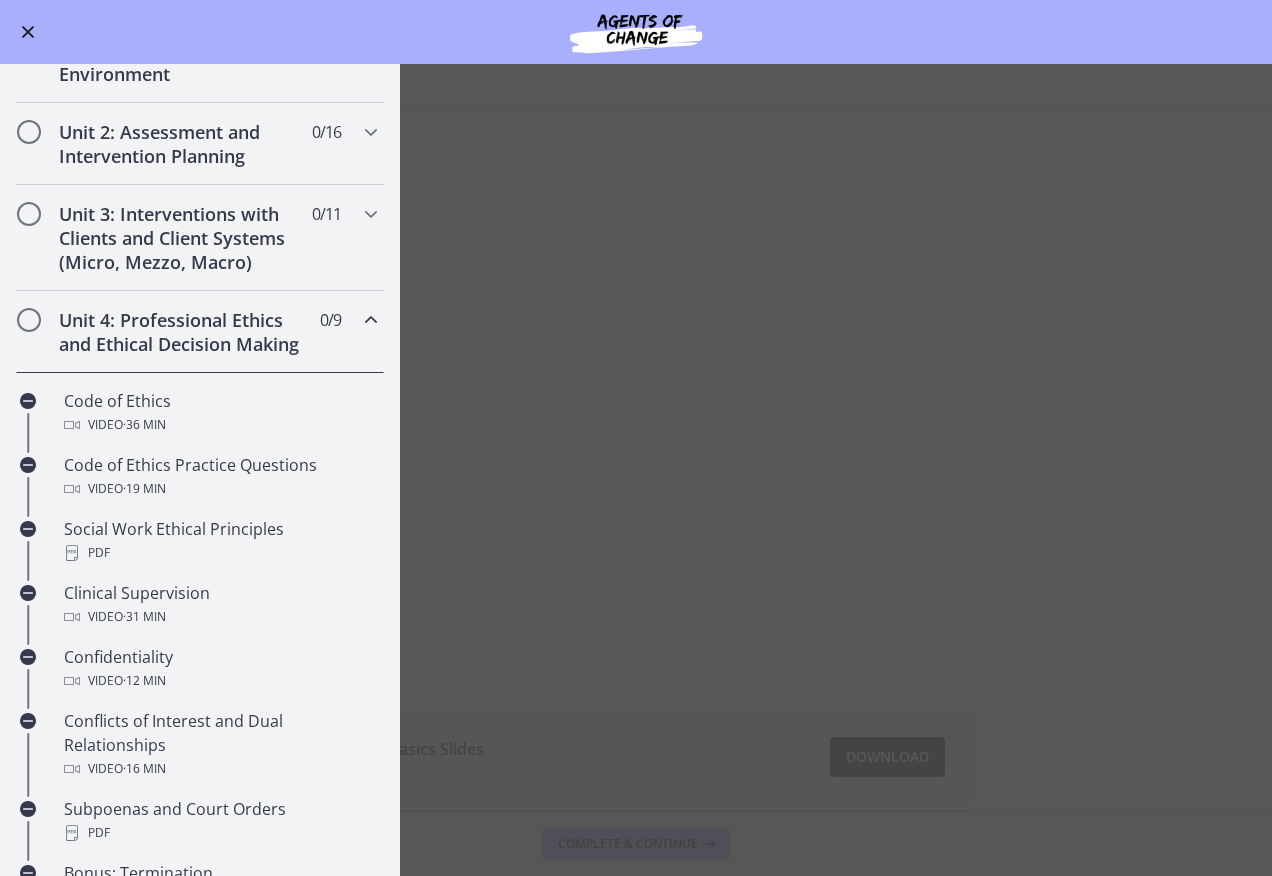 click at bounding box center (371, 320) 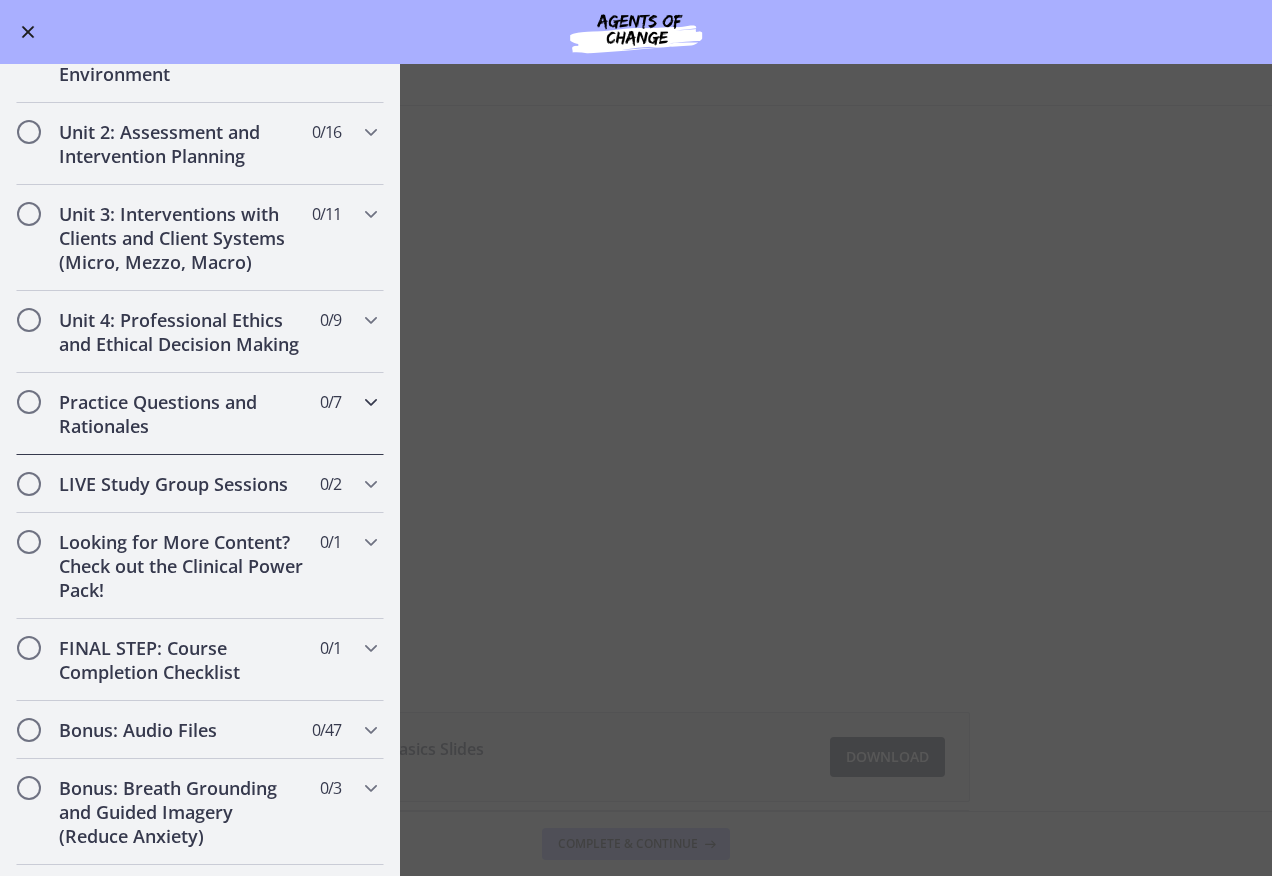 click on "Practice Questions and Rationales" at bounding box center (181, 414) 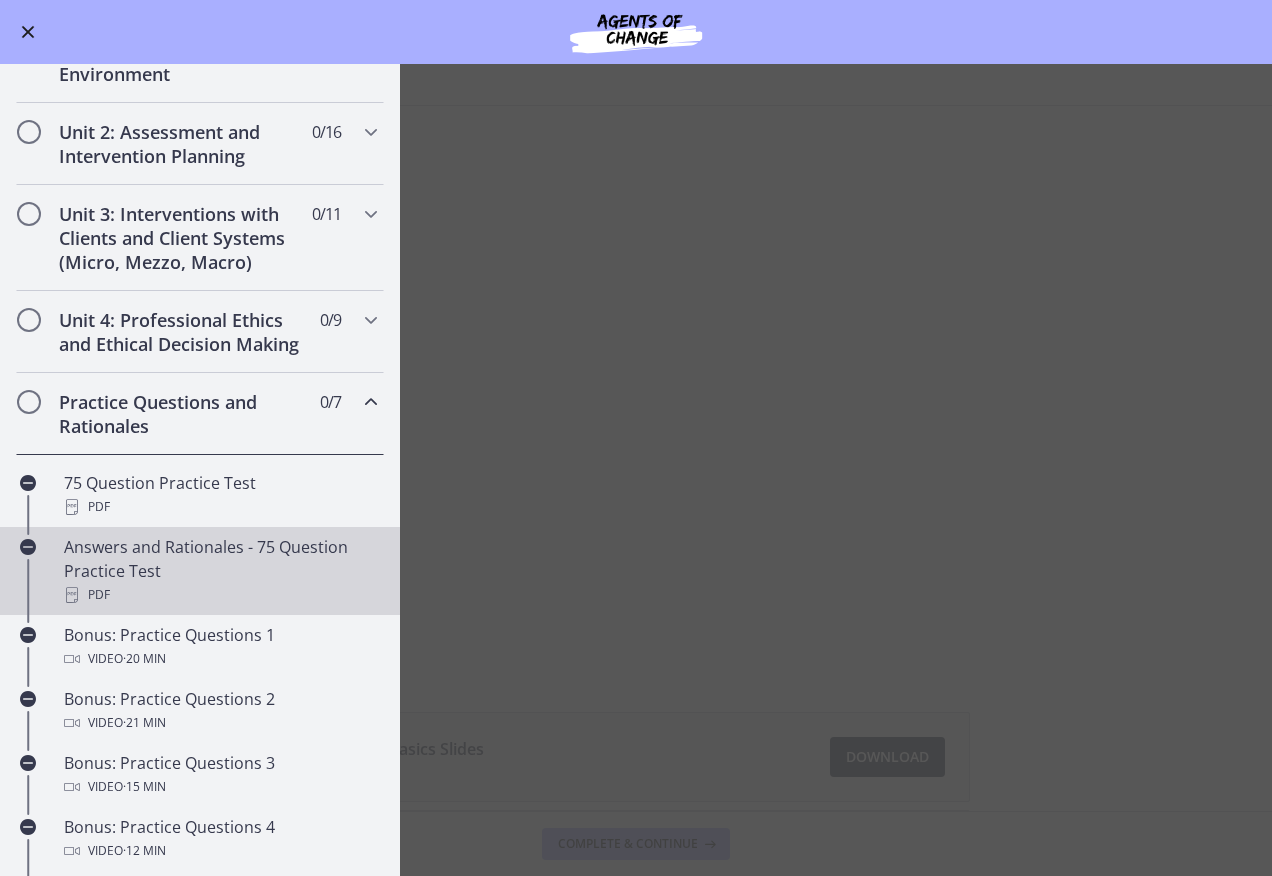 click on "Answers and Rationales - 75 Question Practice Test
PDF" at bounding box center [200, 571] 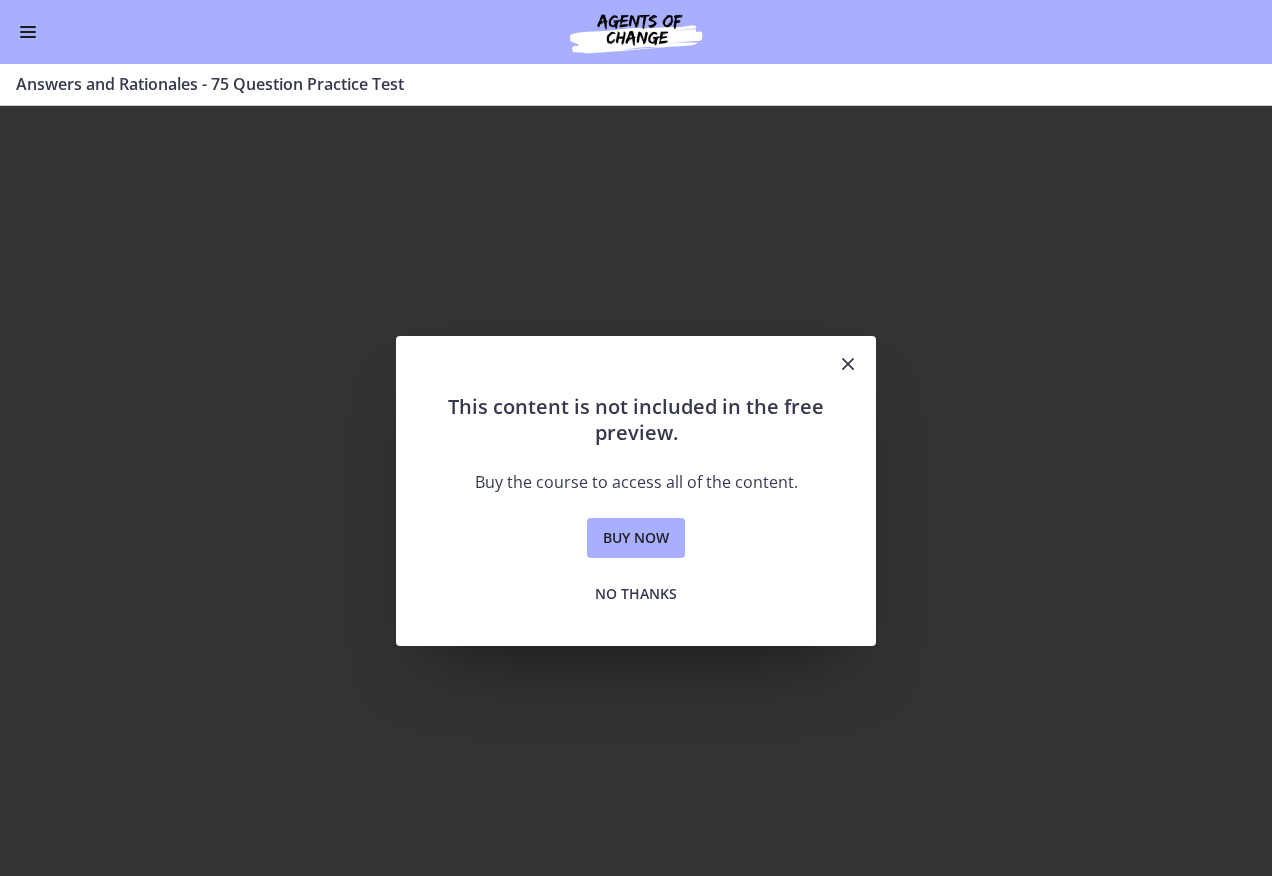 click at bounding box center (848, 364) 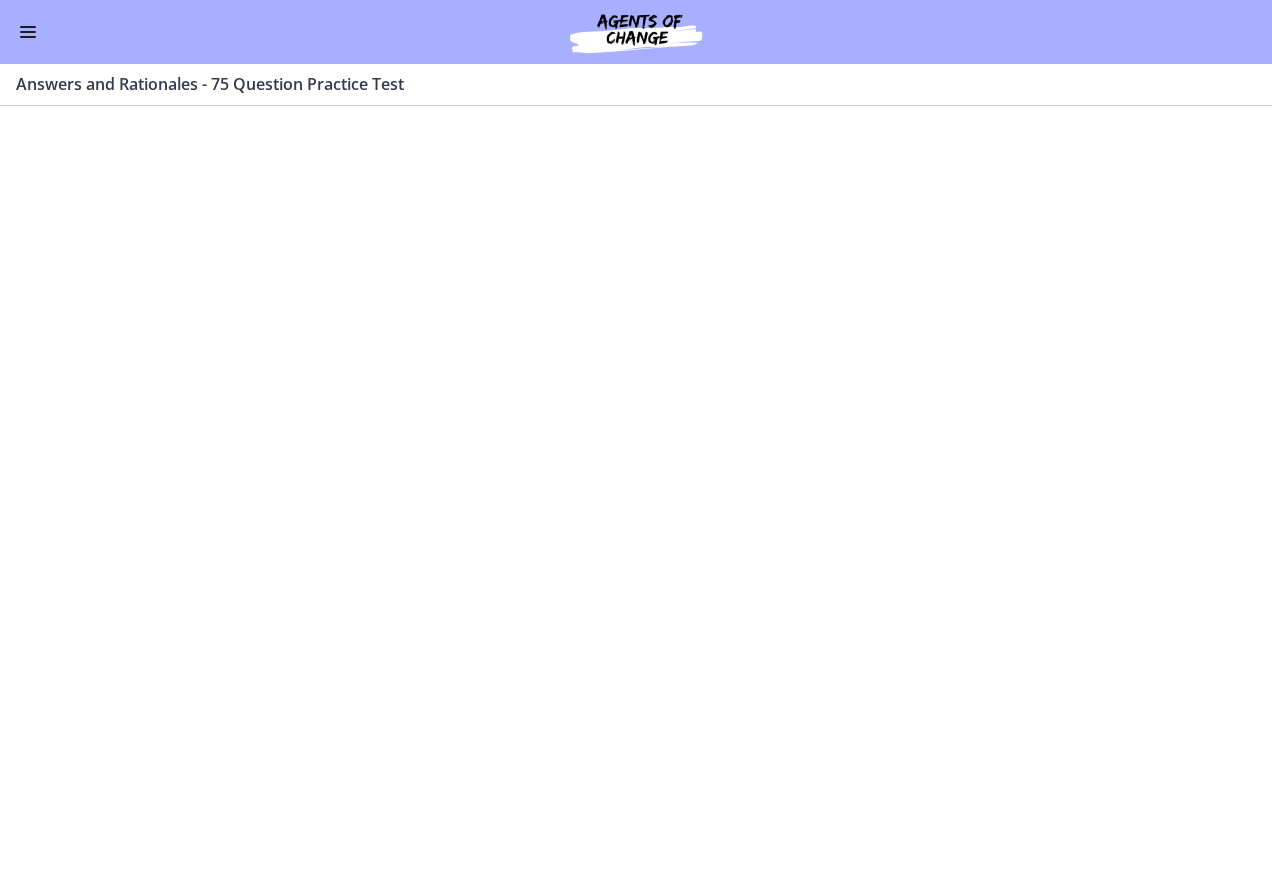 click at bounding box center [28, 32] 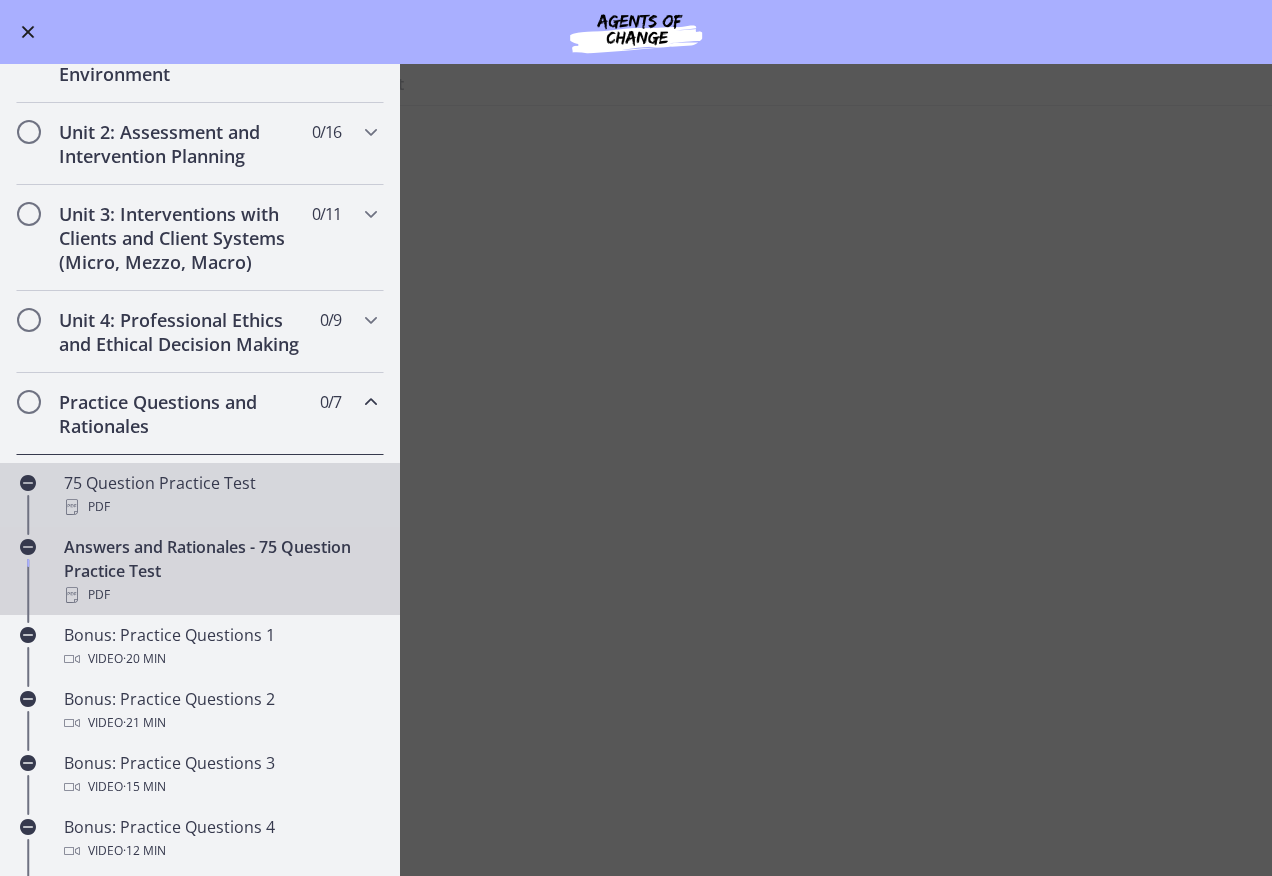 click on "75 Question Practice Test
PDF" at bounding box center (220, 495) 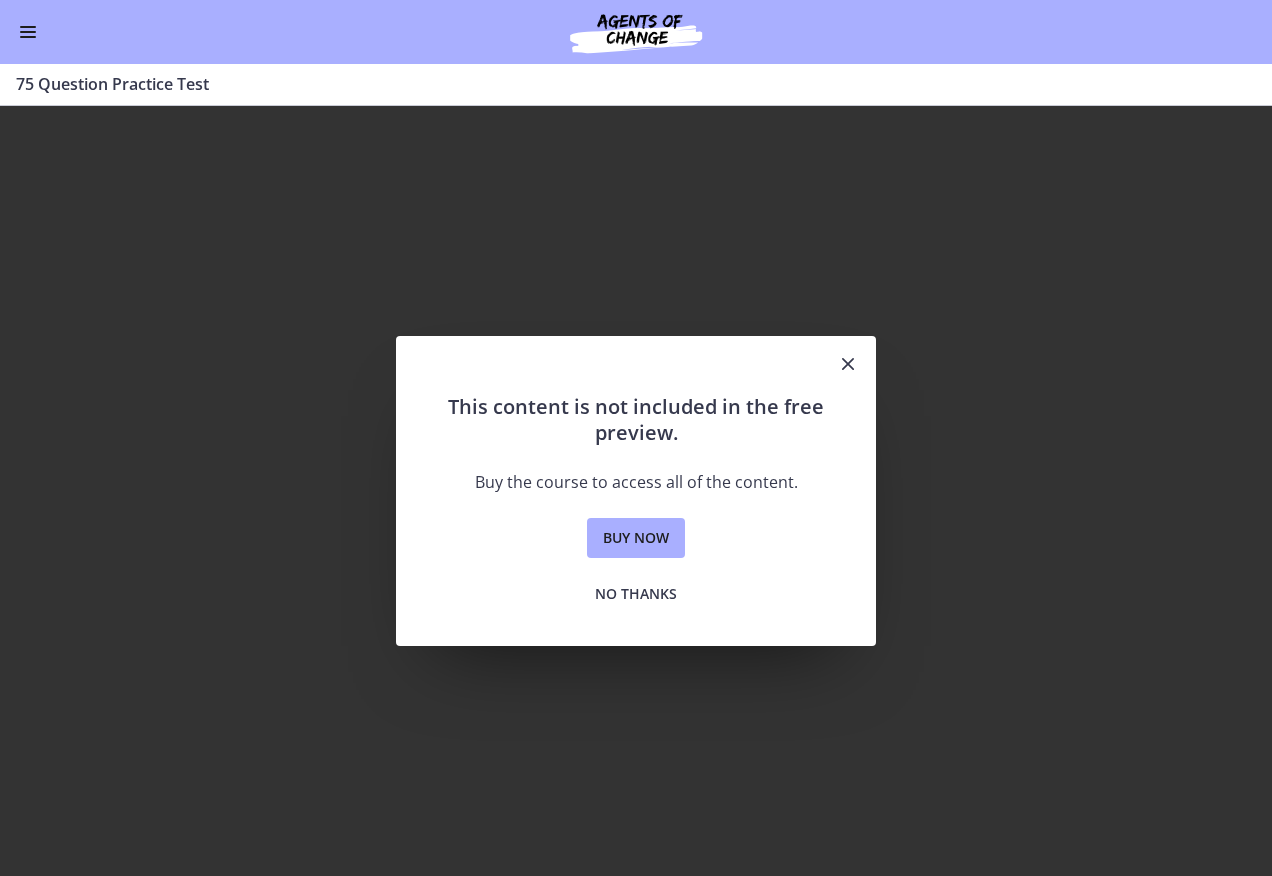 click at bounding box center (848, 365) 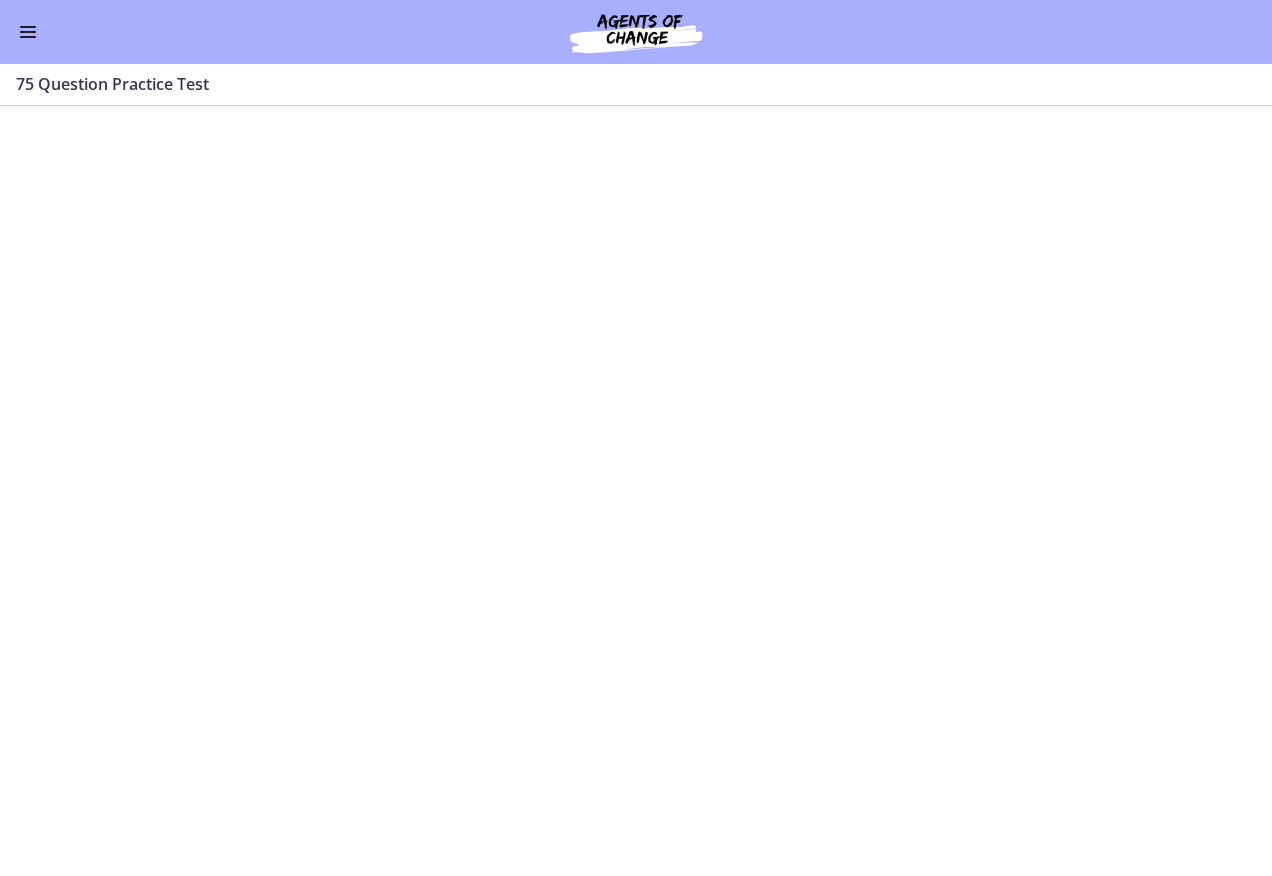 click at bounding box center (28, 32) 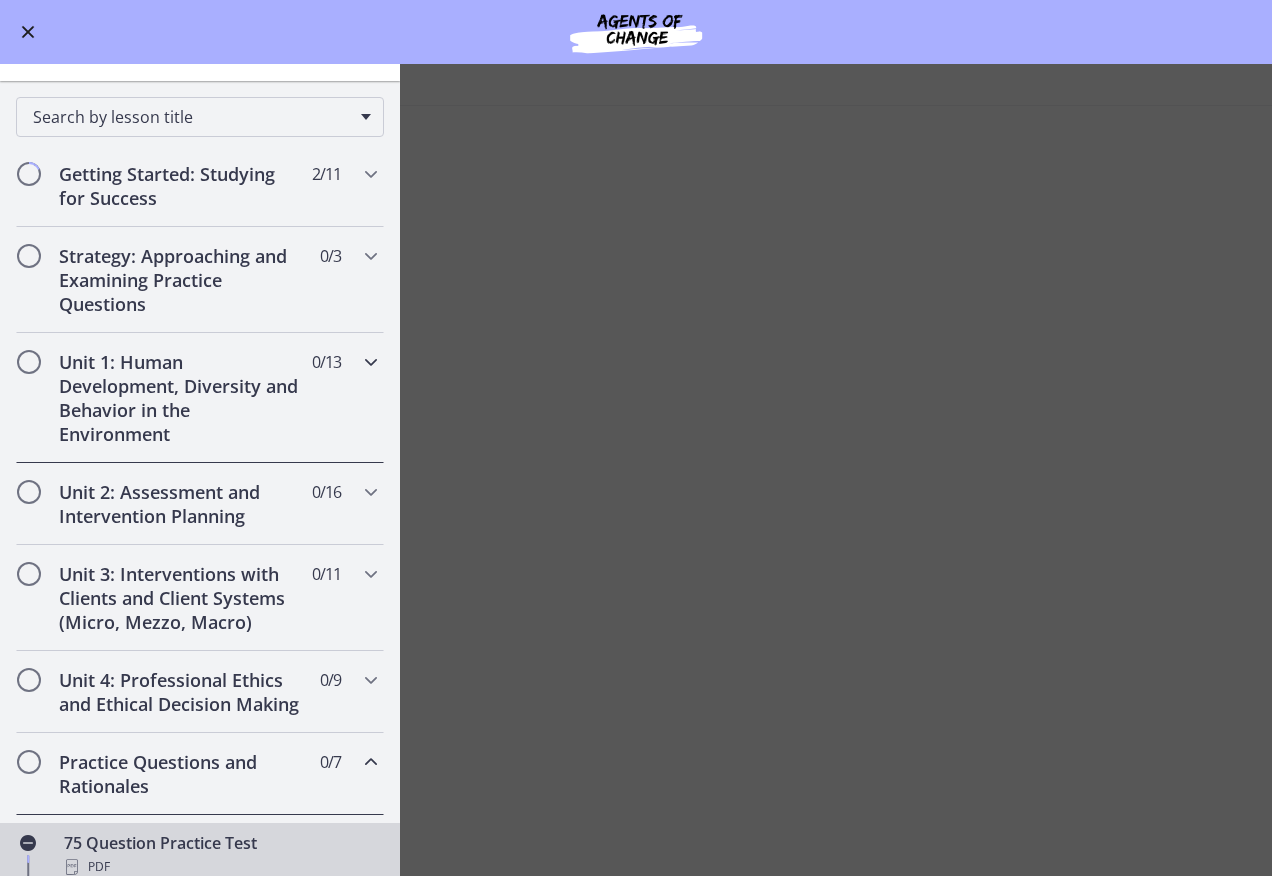 scroll, scrollTop: 0, scrollLeft: 0, axis: both 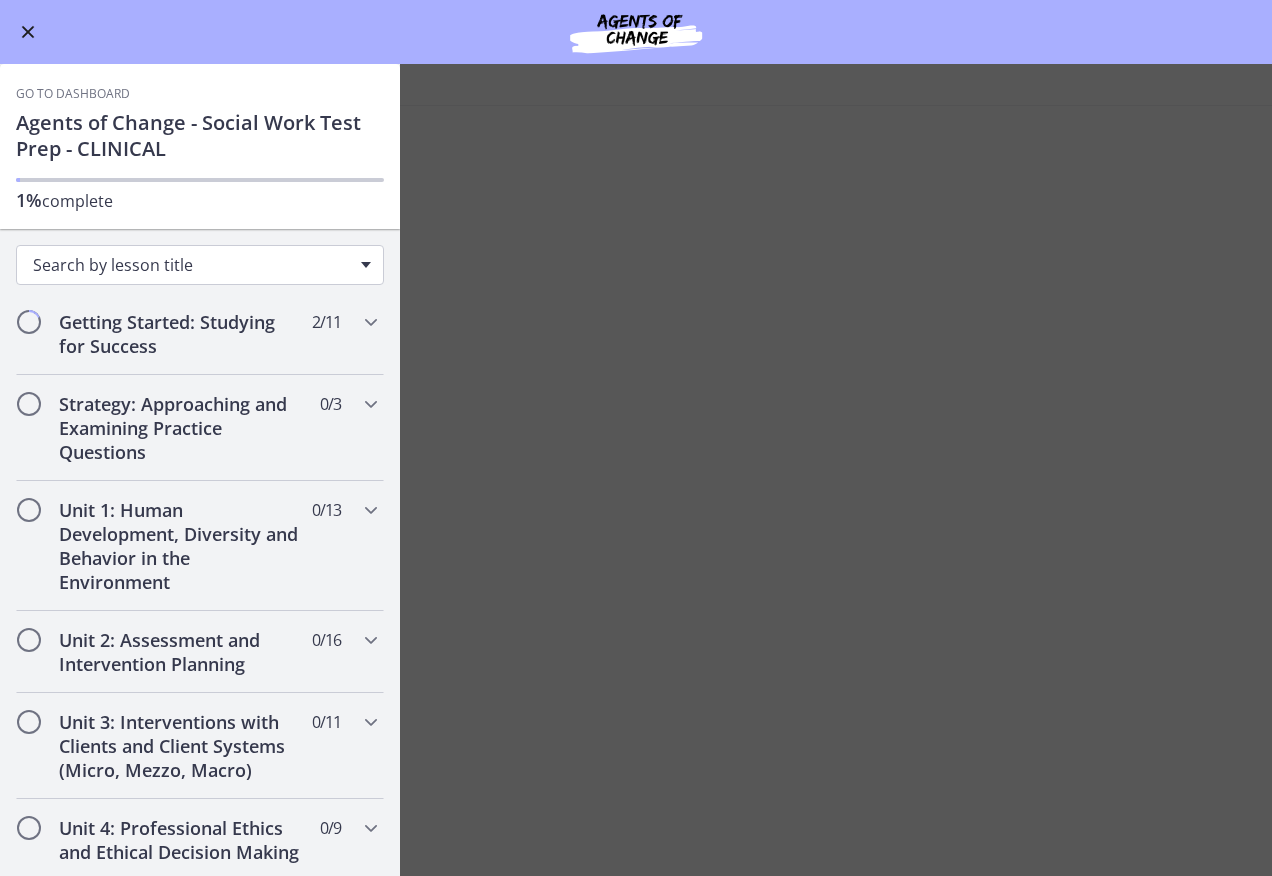 click on "Search by lesson title" at bounding box center (192, 265) 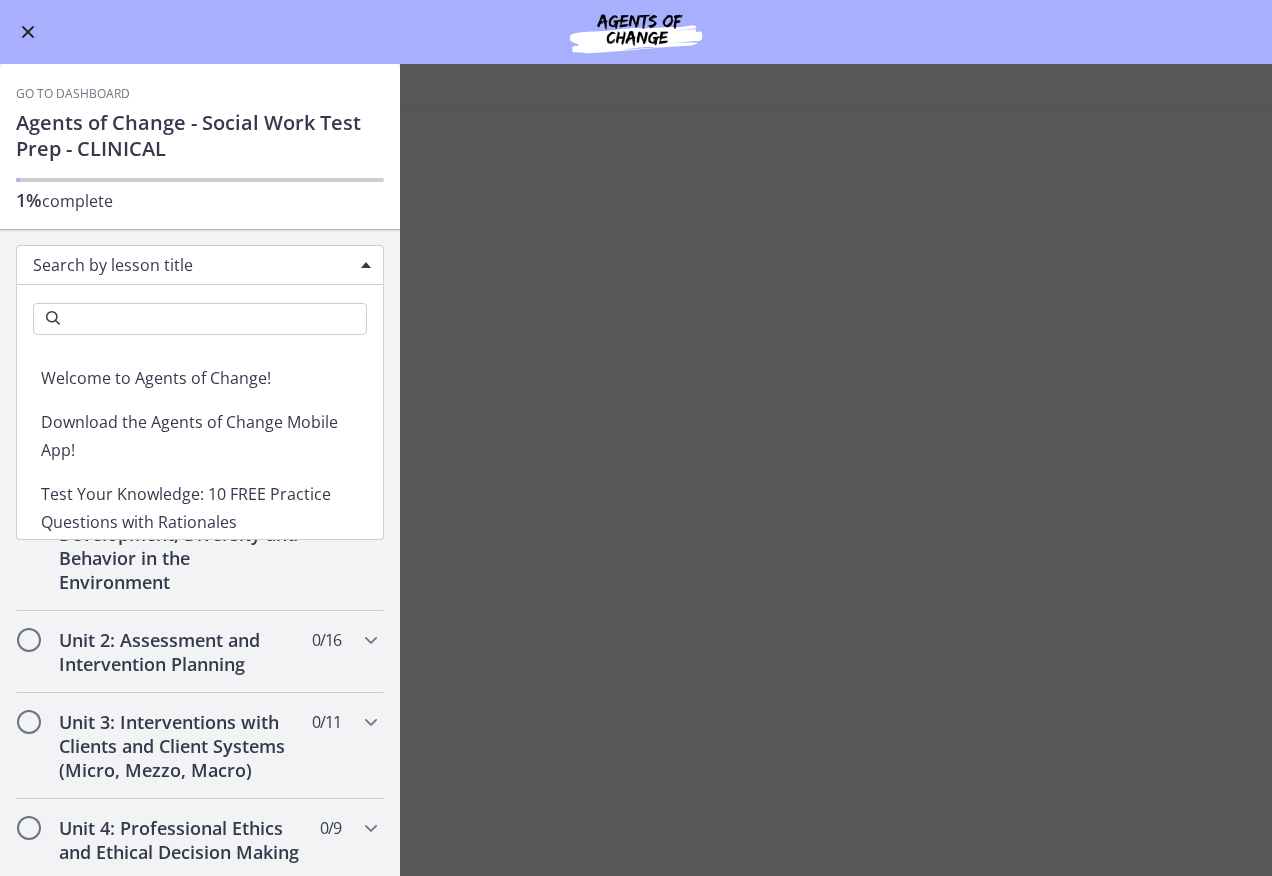 scroll, scrollTop: 0, scrollLeft: 0, axis: both 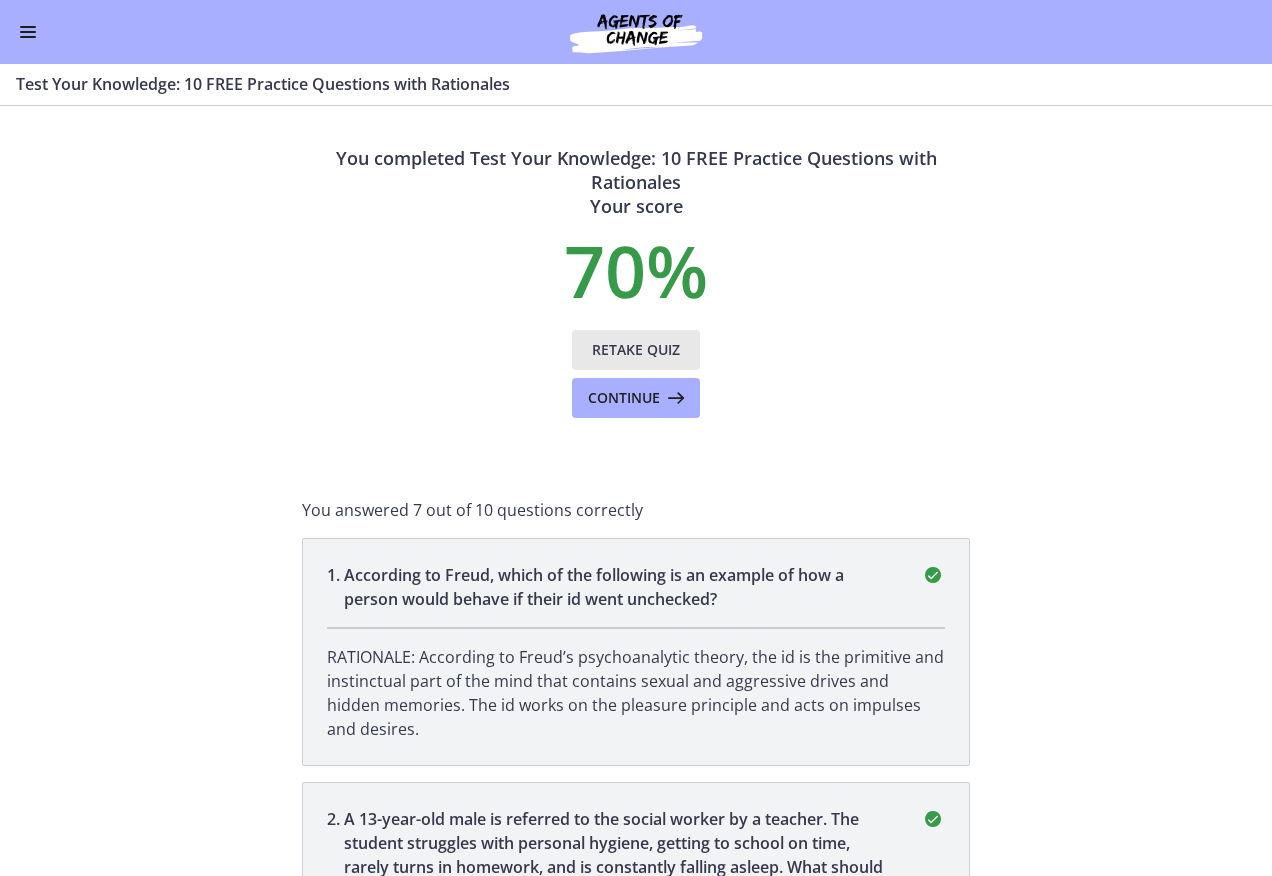 click on "Retake Quiz" at bounding box center [636, 350] 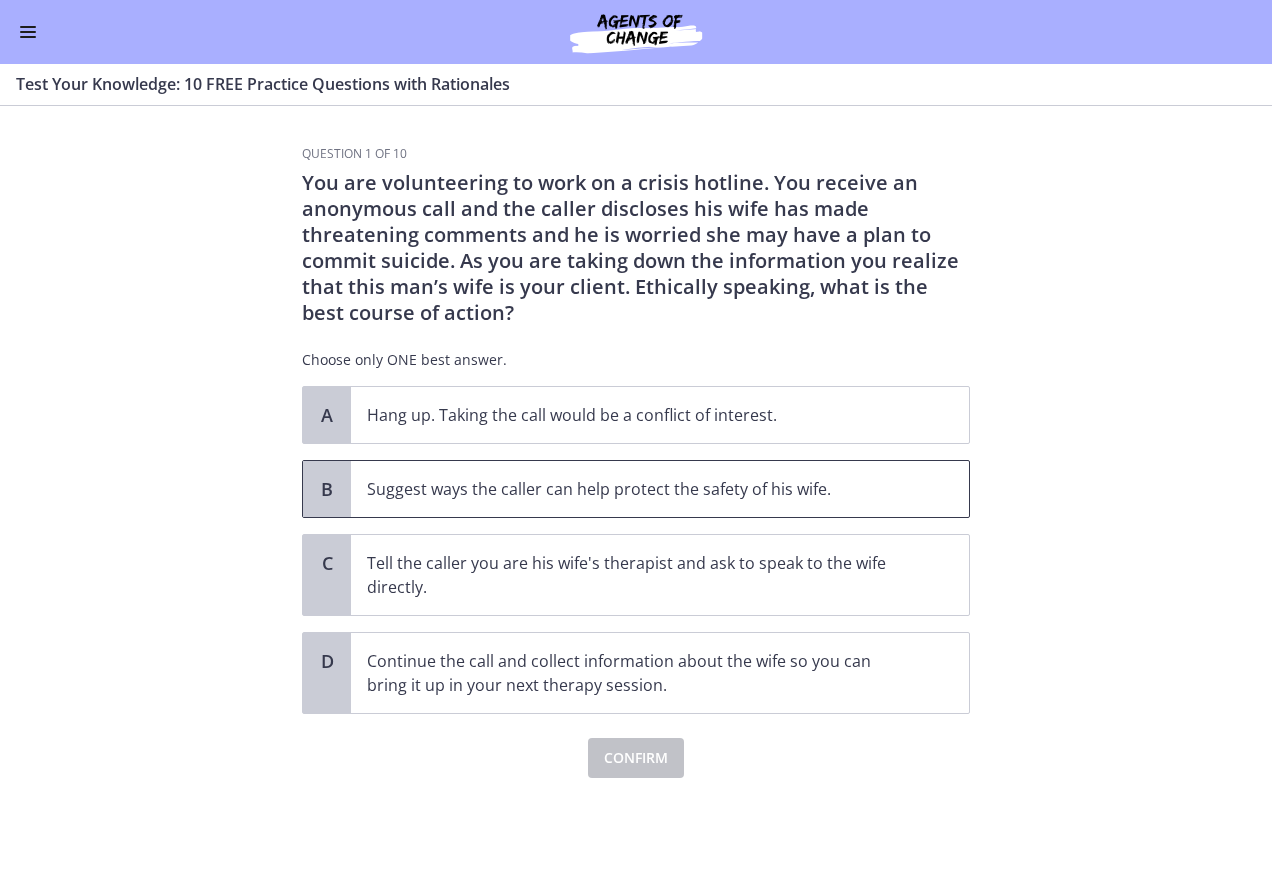 click on "Suggest ways the caller can help protect the safety of his wife." at bounding box center (640, 489) 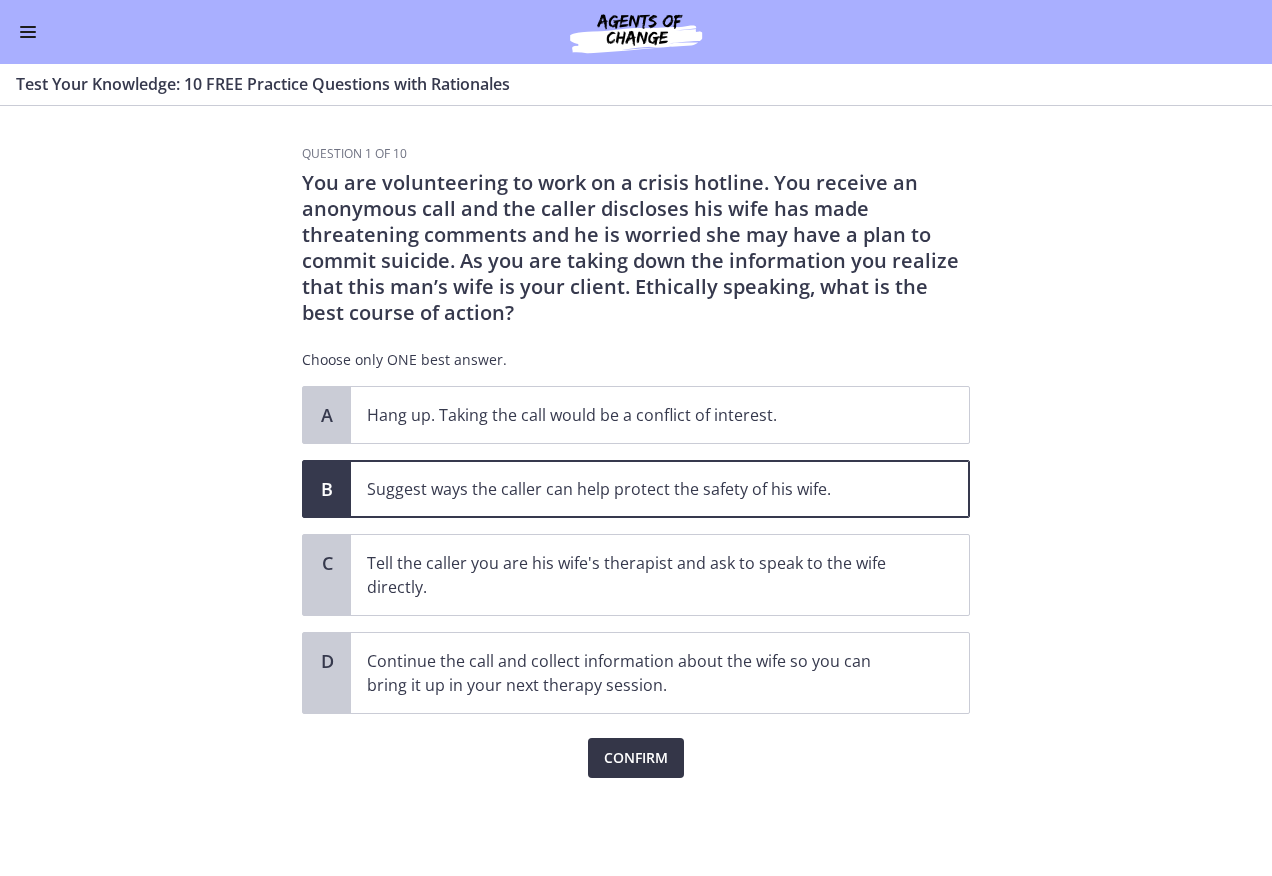 click on "Confirm" at bounding box center [636, 758] 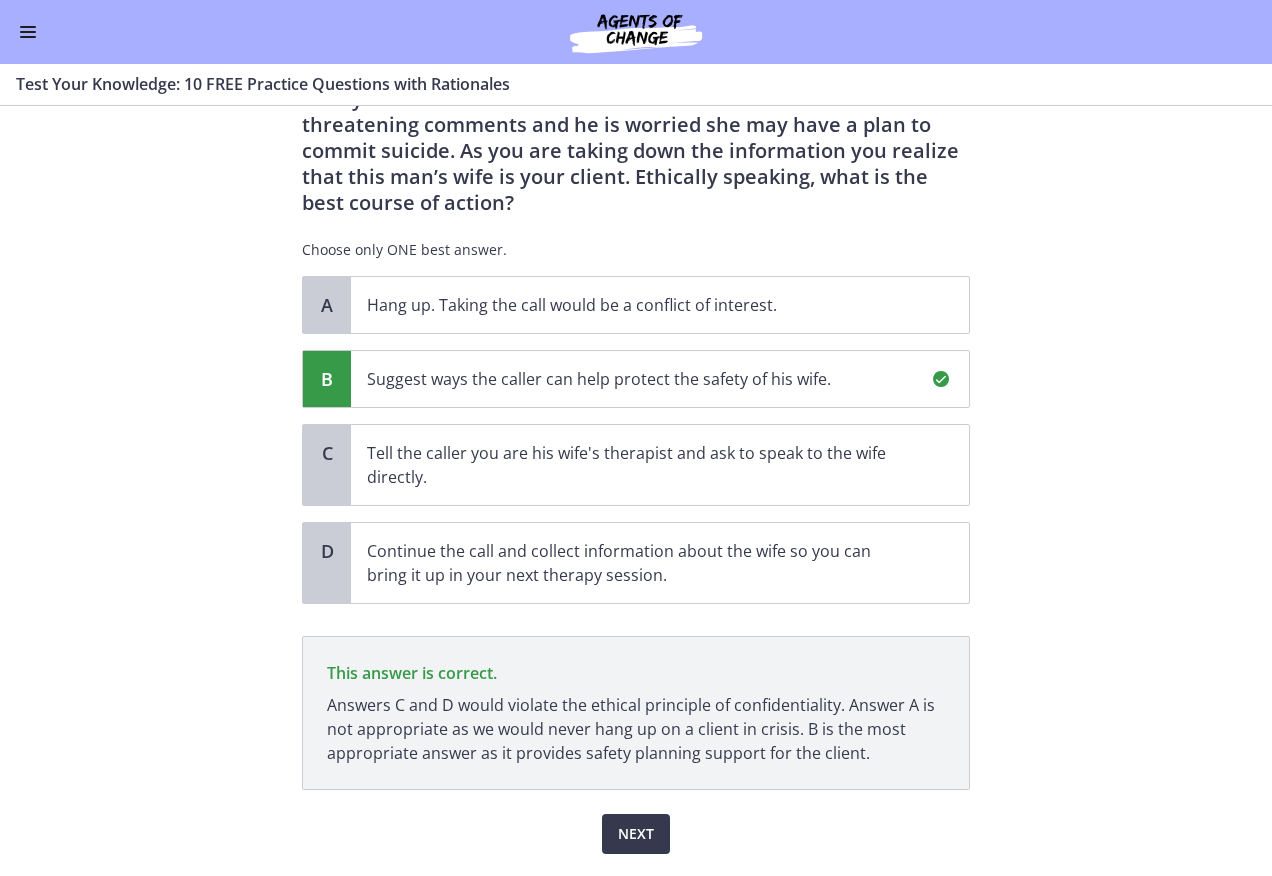 scroll, scrollTop: 168, scrollLeft: 0, axis: vertical 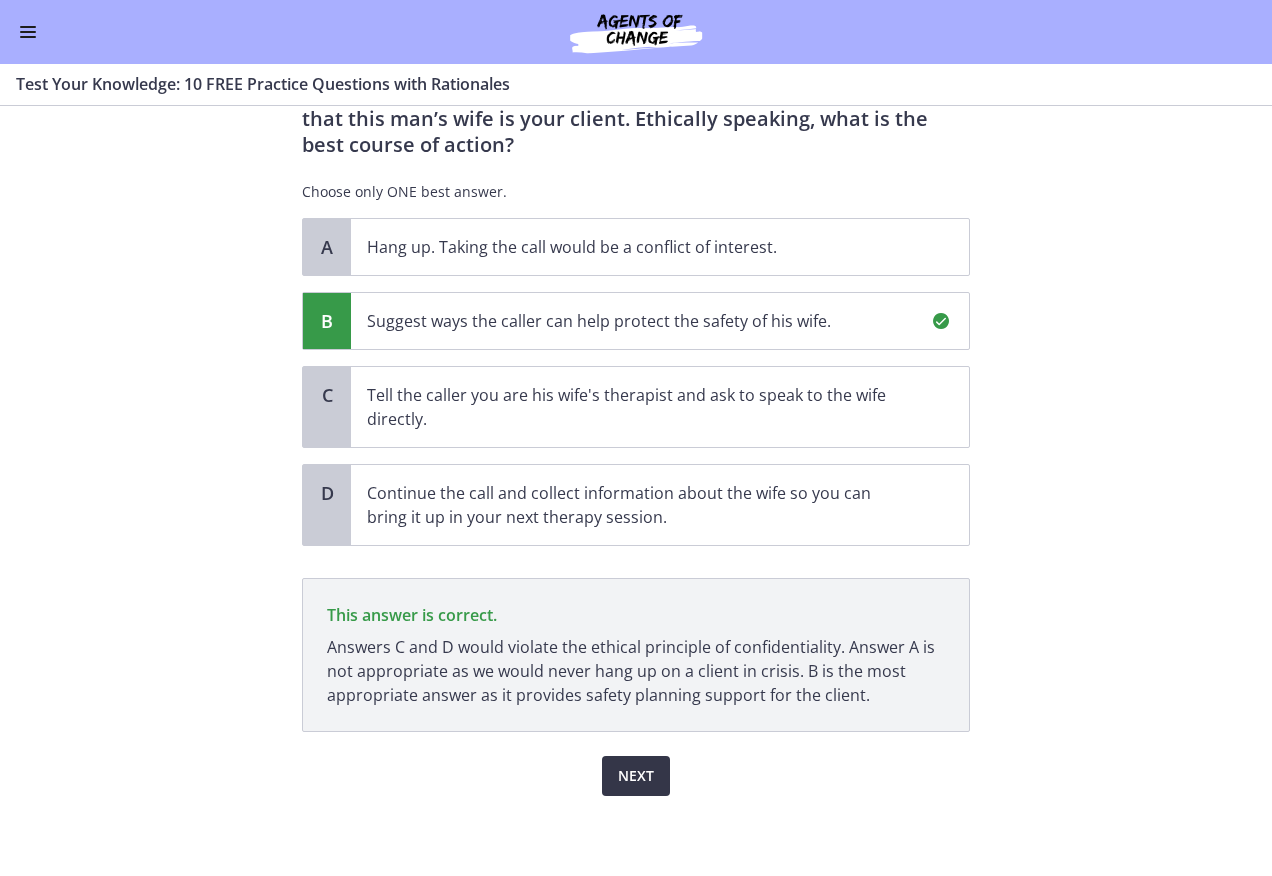 click on "Next" at bounding box center [636, 776] 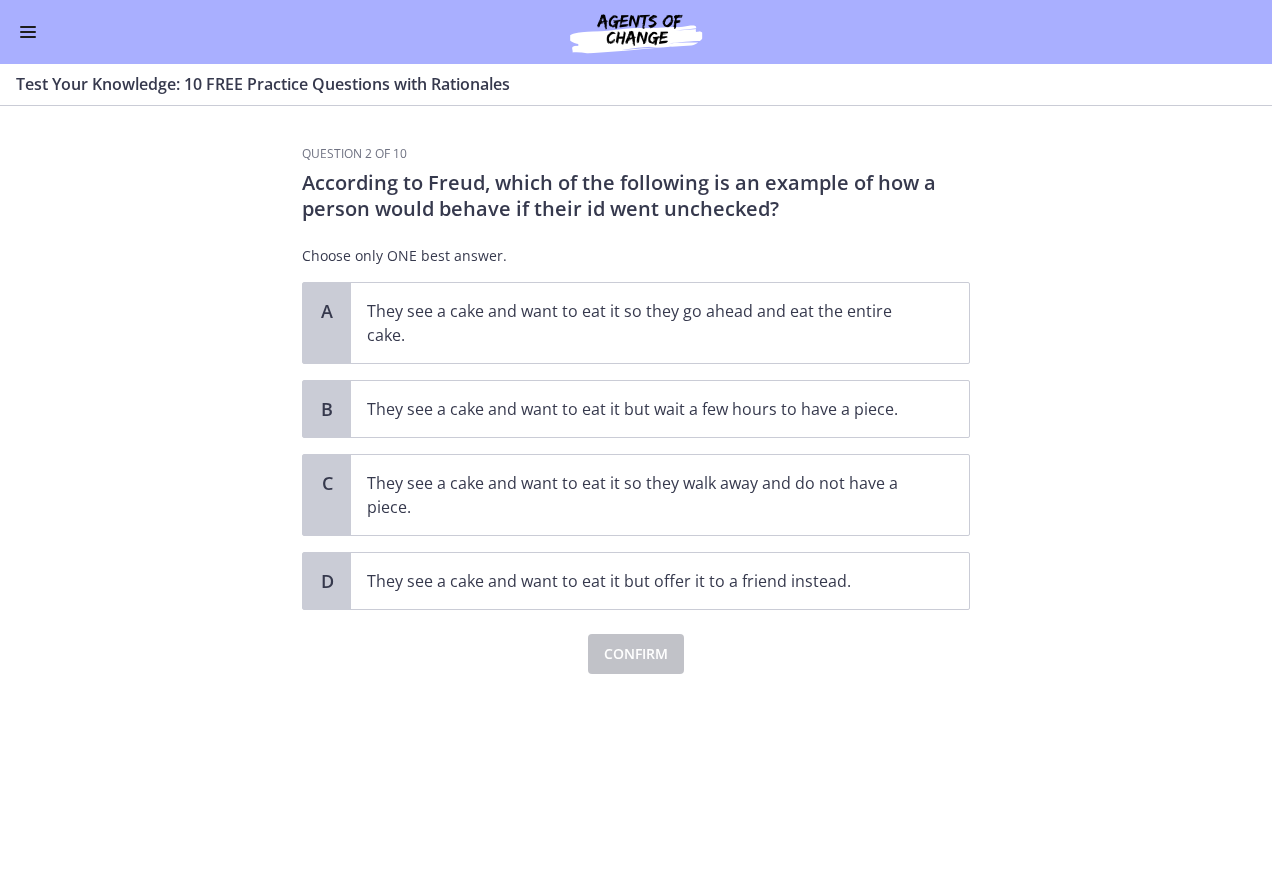 scroll, scrollTop: 0, scrollLeft: 0, axis: both 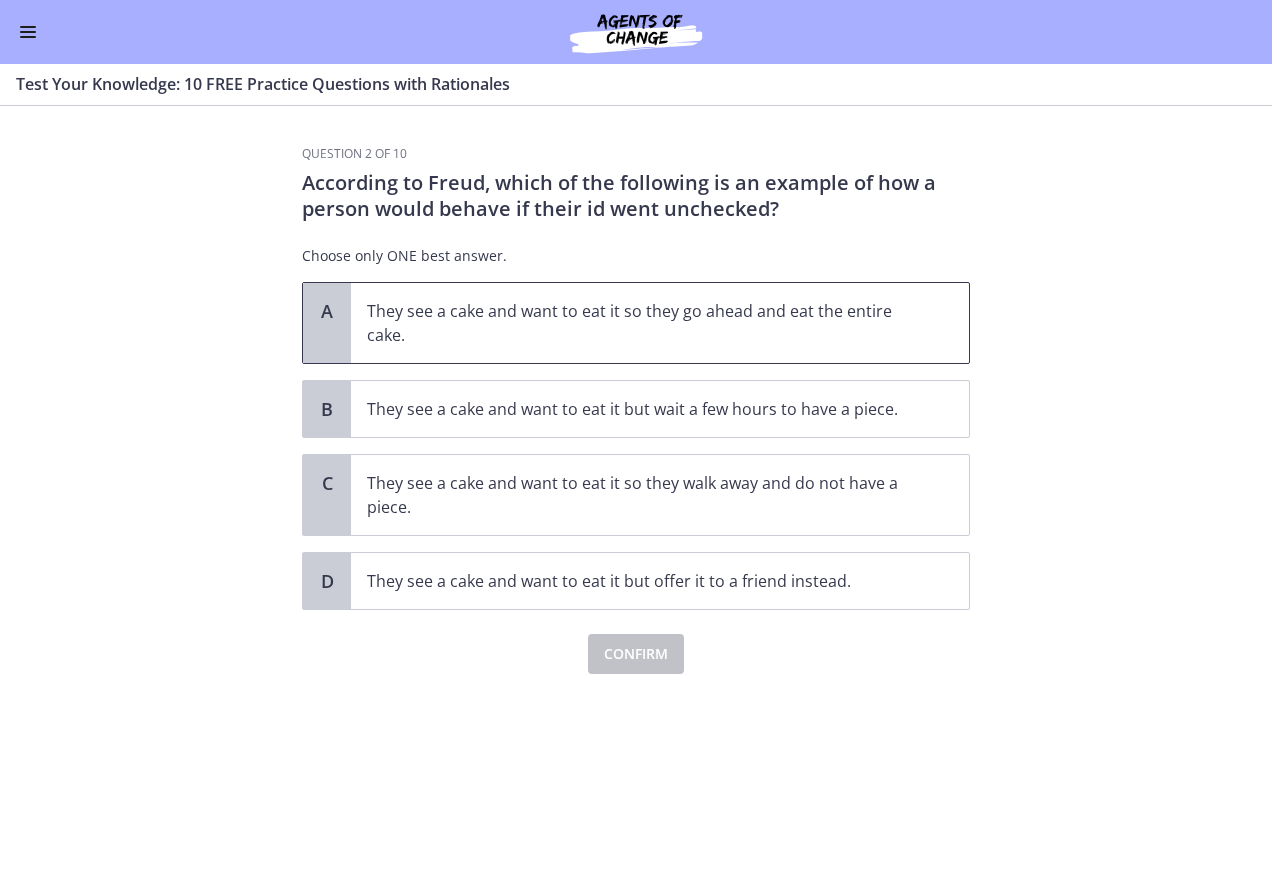 click on "They see a cake and want to eat it so they go ahead and eat the entire cake." at bounding box center [660, 323] 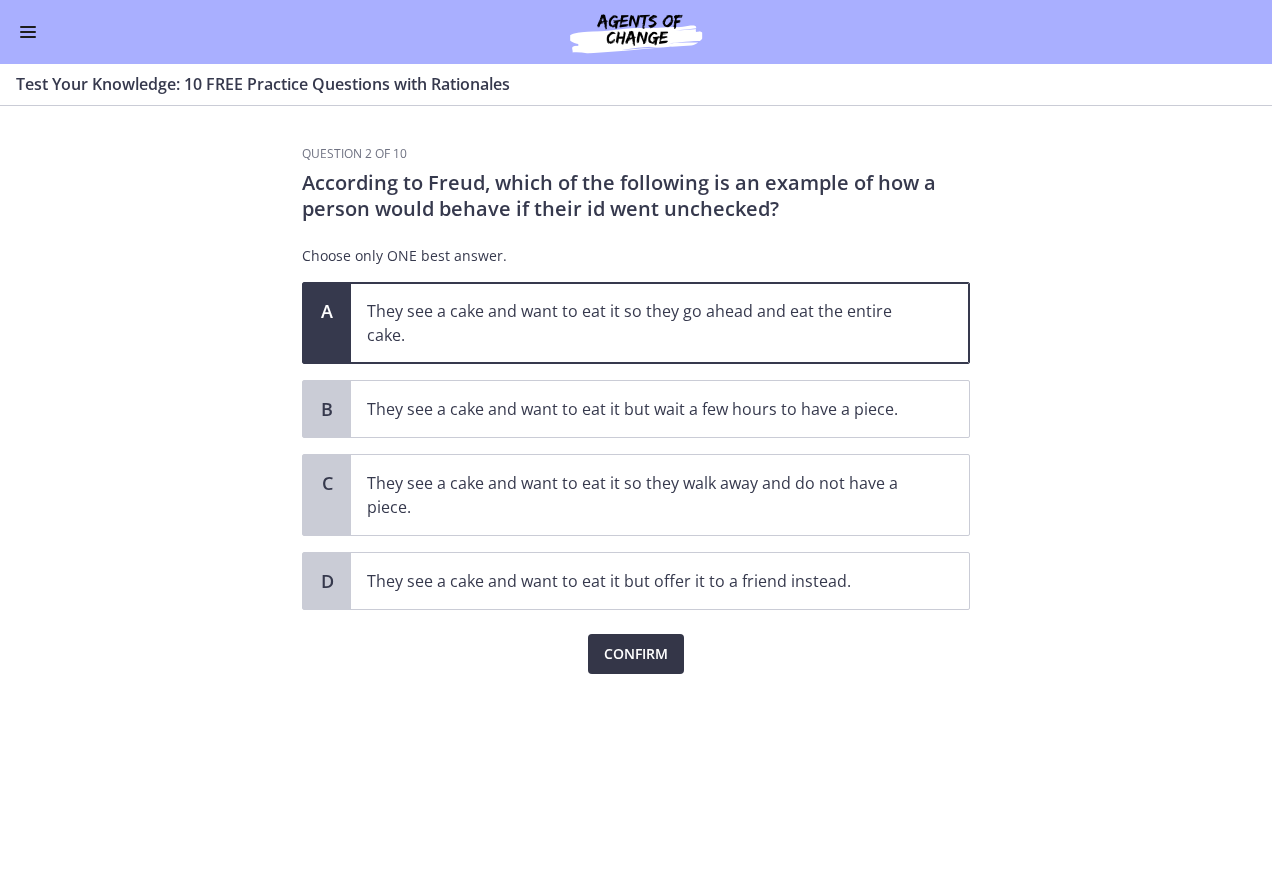 click on "Confirm" at bounding box center [636, 654] 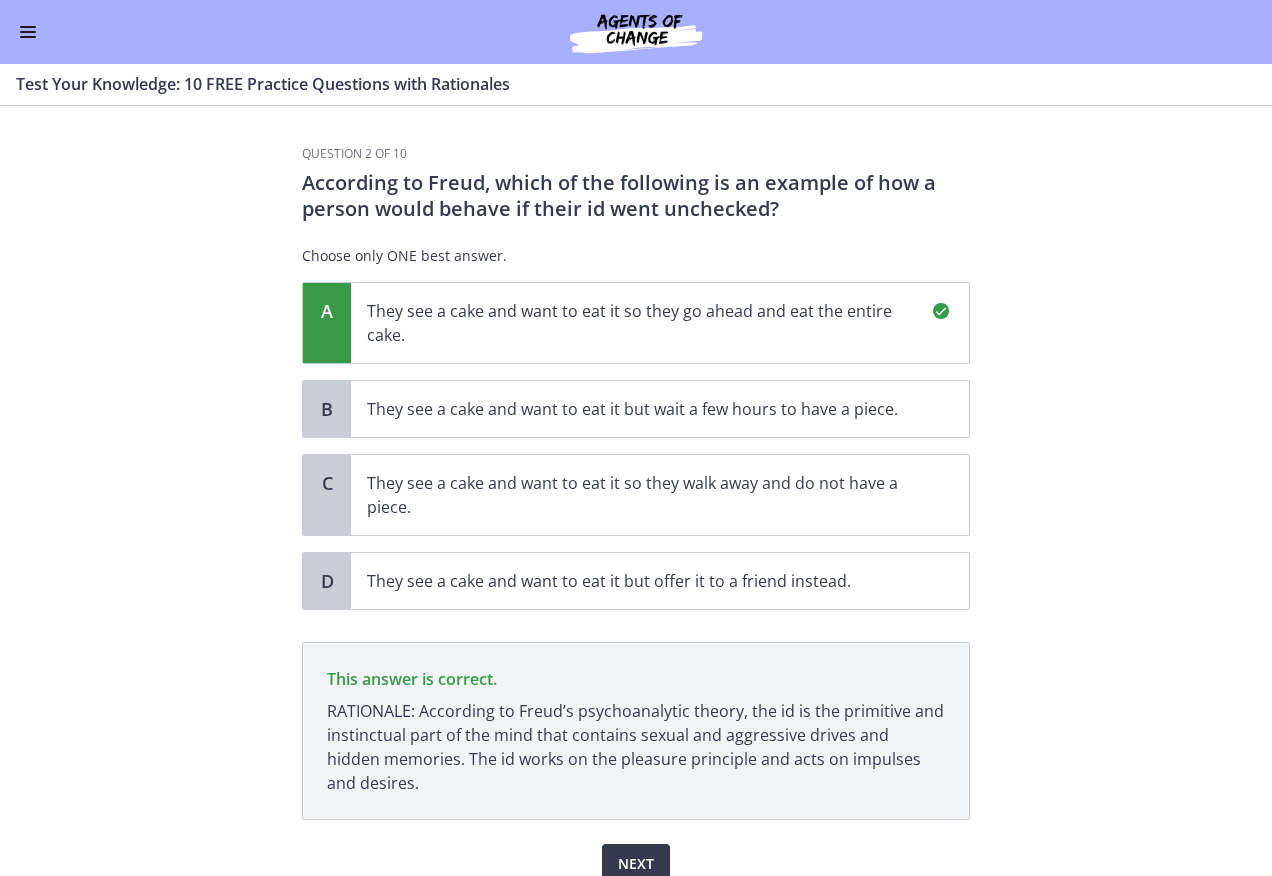 scroll, scrollTop: 88, scrollLeft: 0, axis: vertical 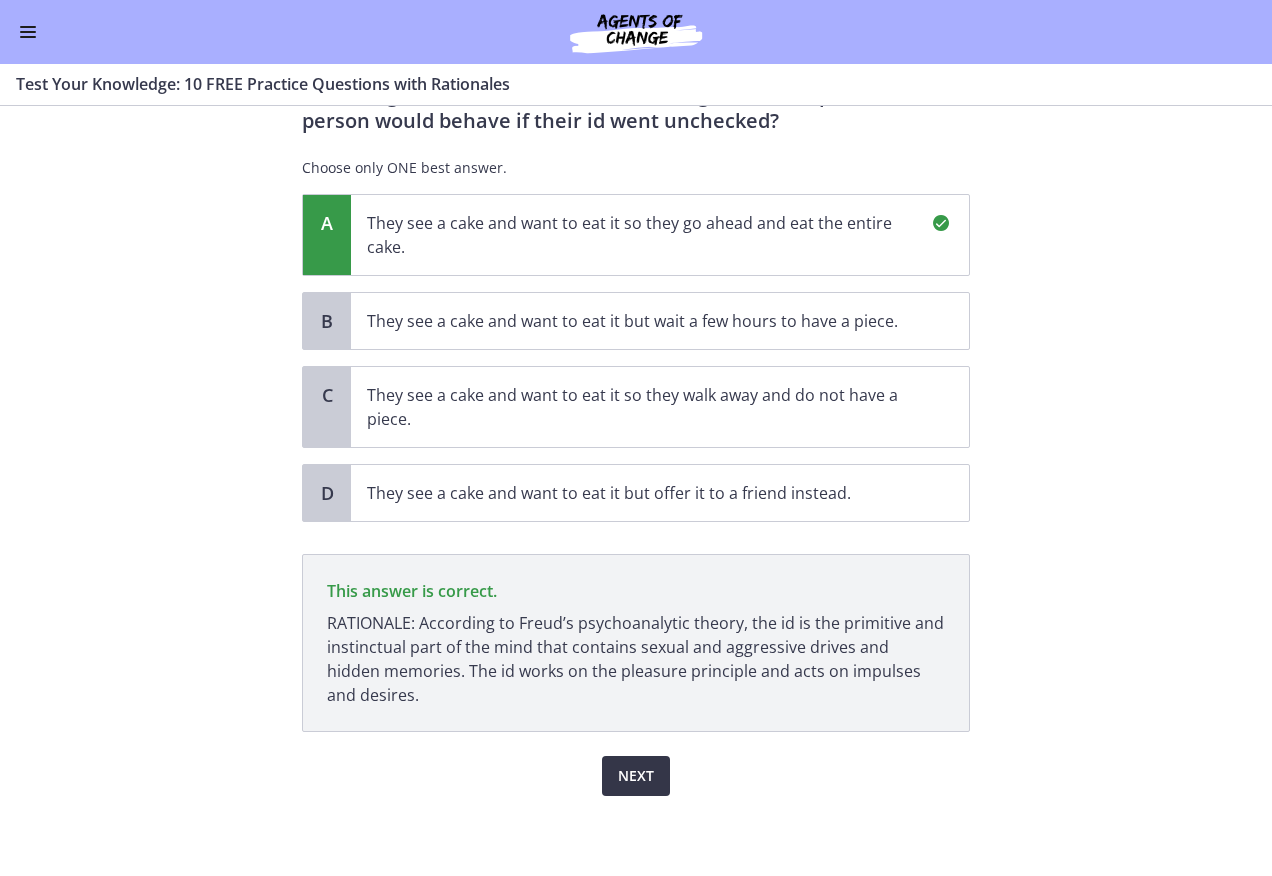 click on "Next" at bounding box center [636, 776] 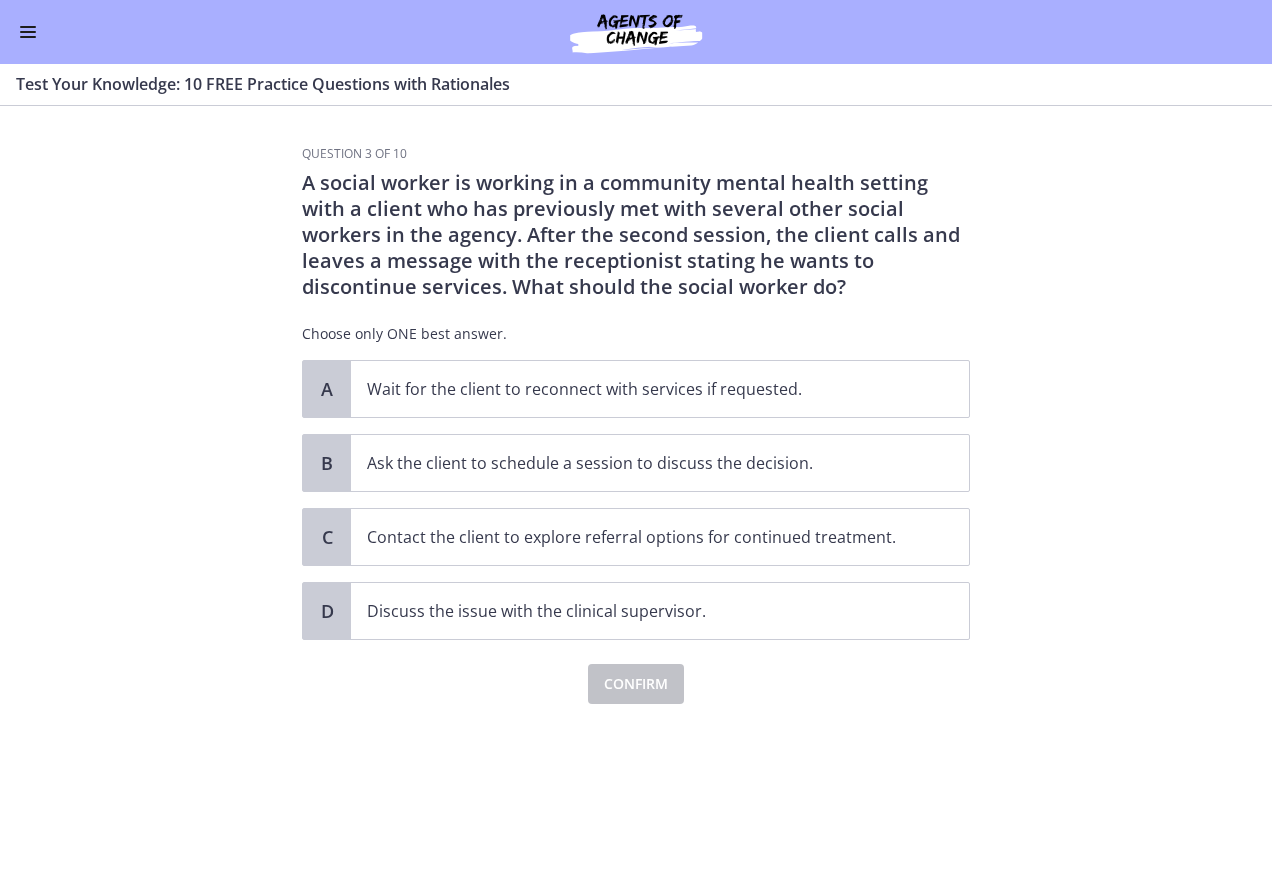 scroll, scrollTop: 0, scrollLeft: 0, axis: both 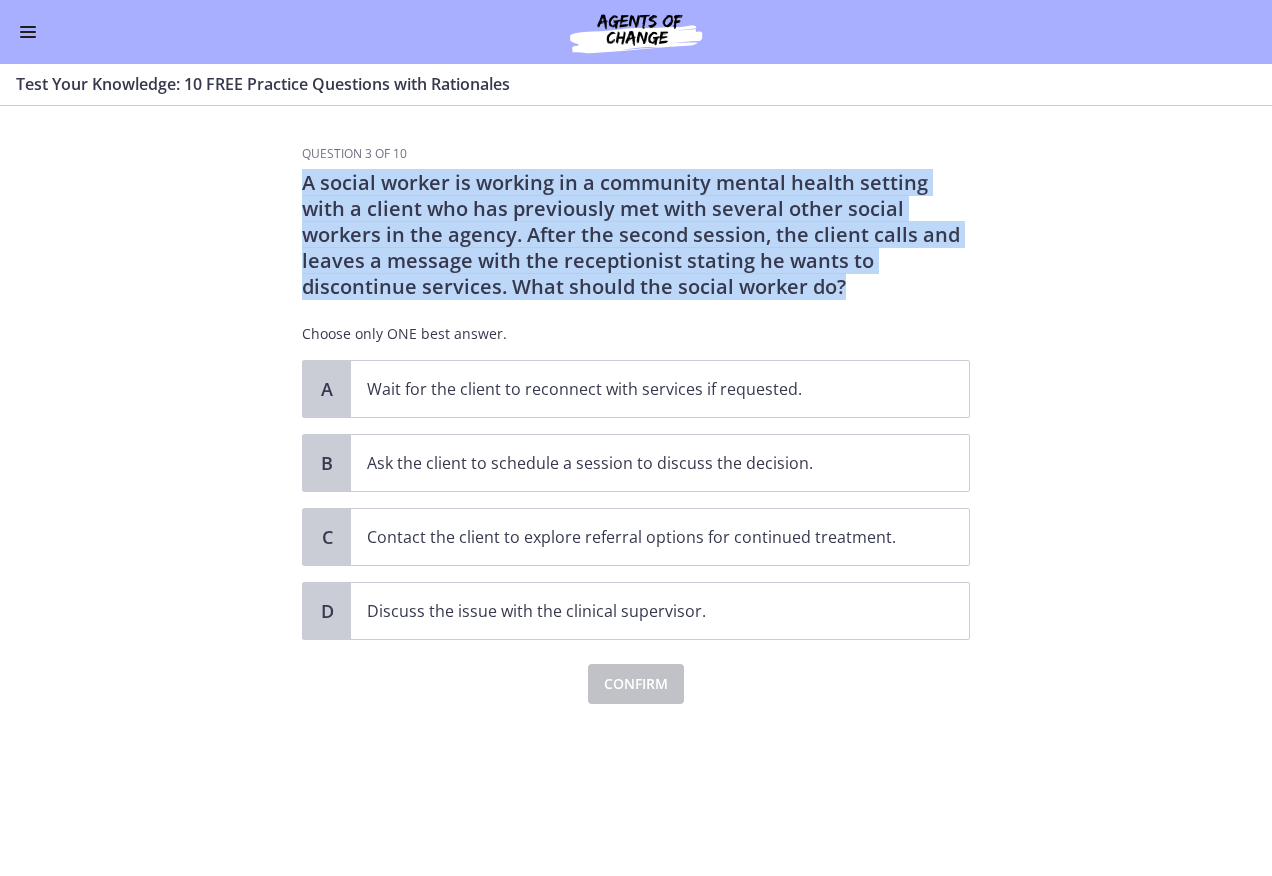 drag, startPoint x: 301, startPoint y: 188, endPoint x: 790, endPoint y: 299, distance: 501.43994 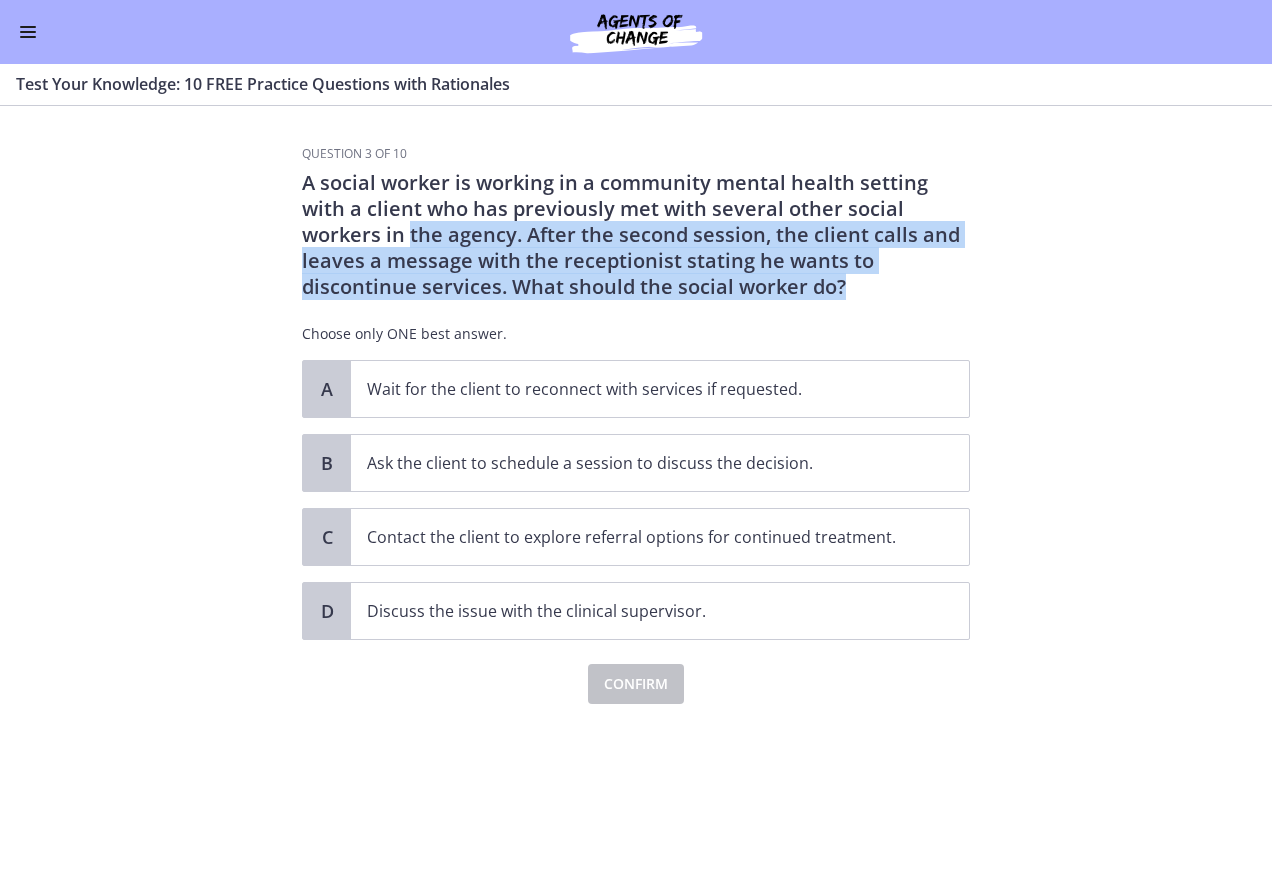 drag, startPoint x: 758, startPoint y: 281, endPoint x: 248, endPoint y: 226, distance: 512.9571 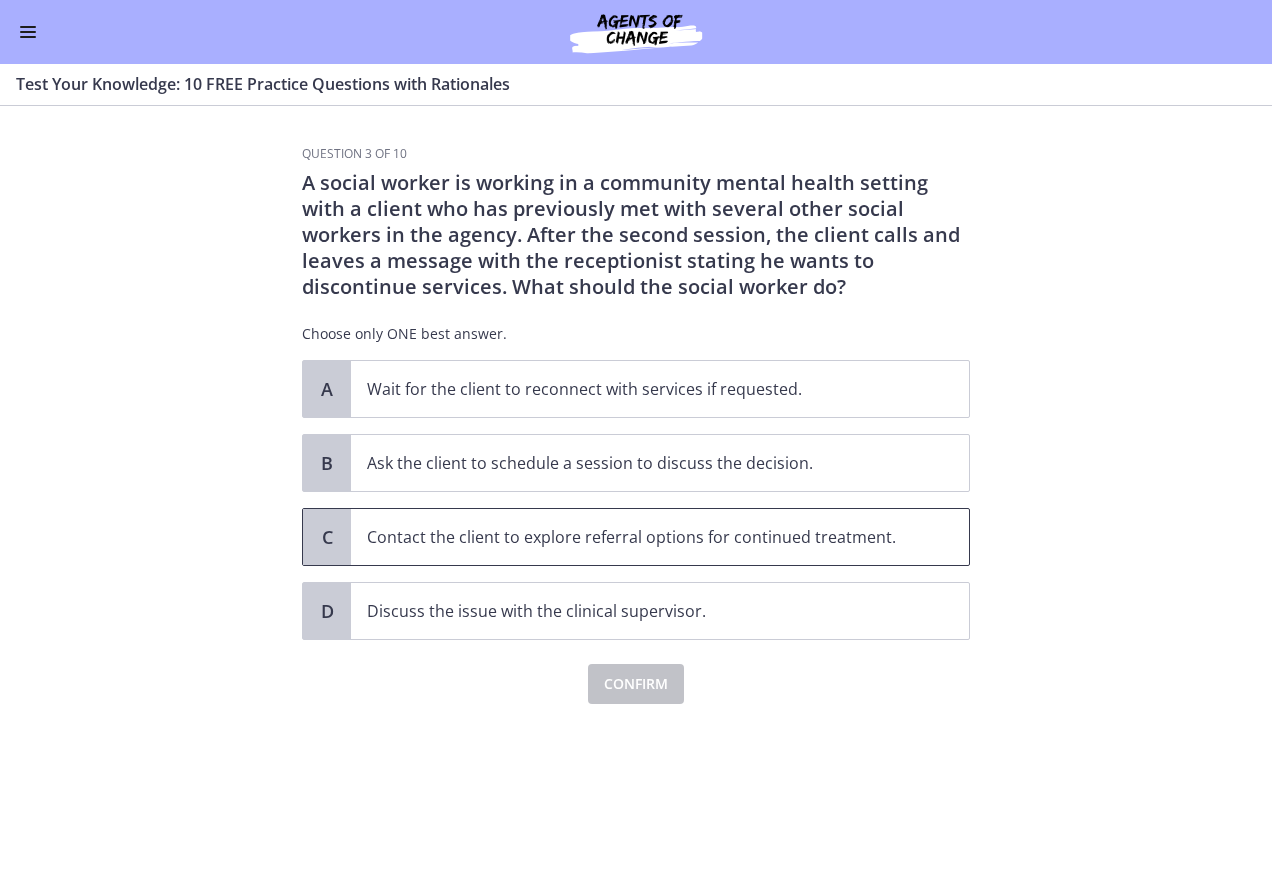 click on "C" at bounding box center (327, 537) 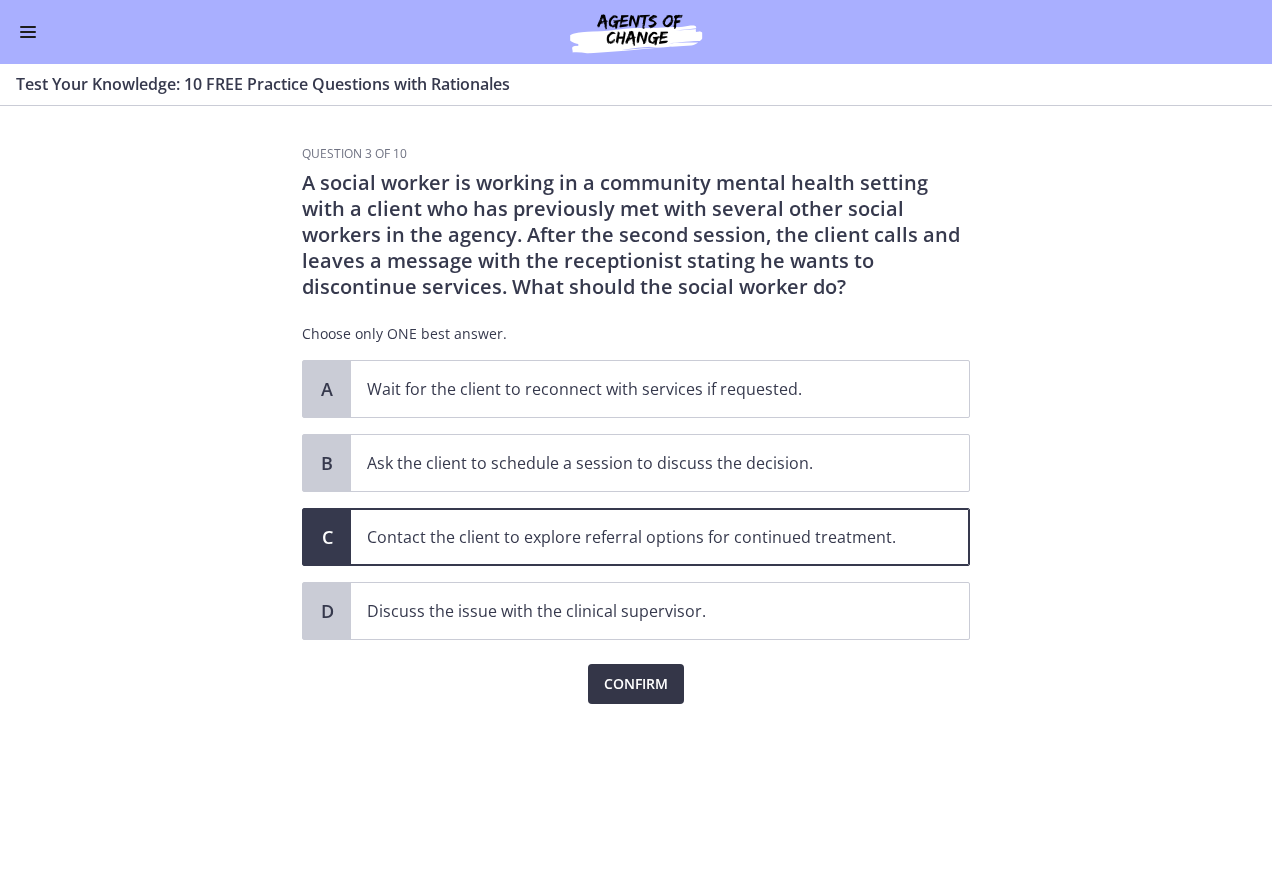 click on "Confirm" at bounding box center [636, 684] 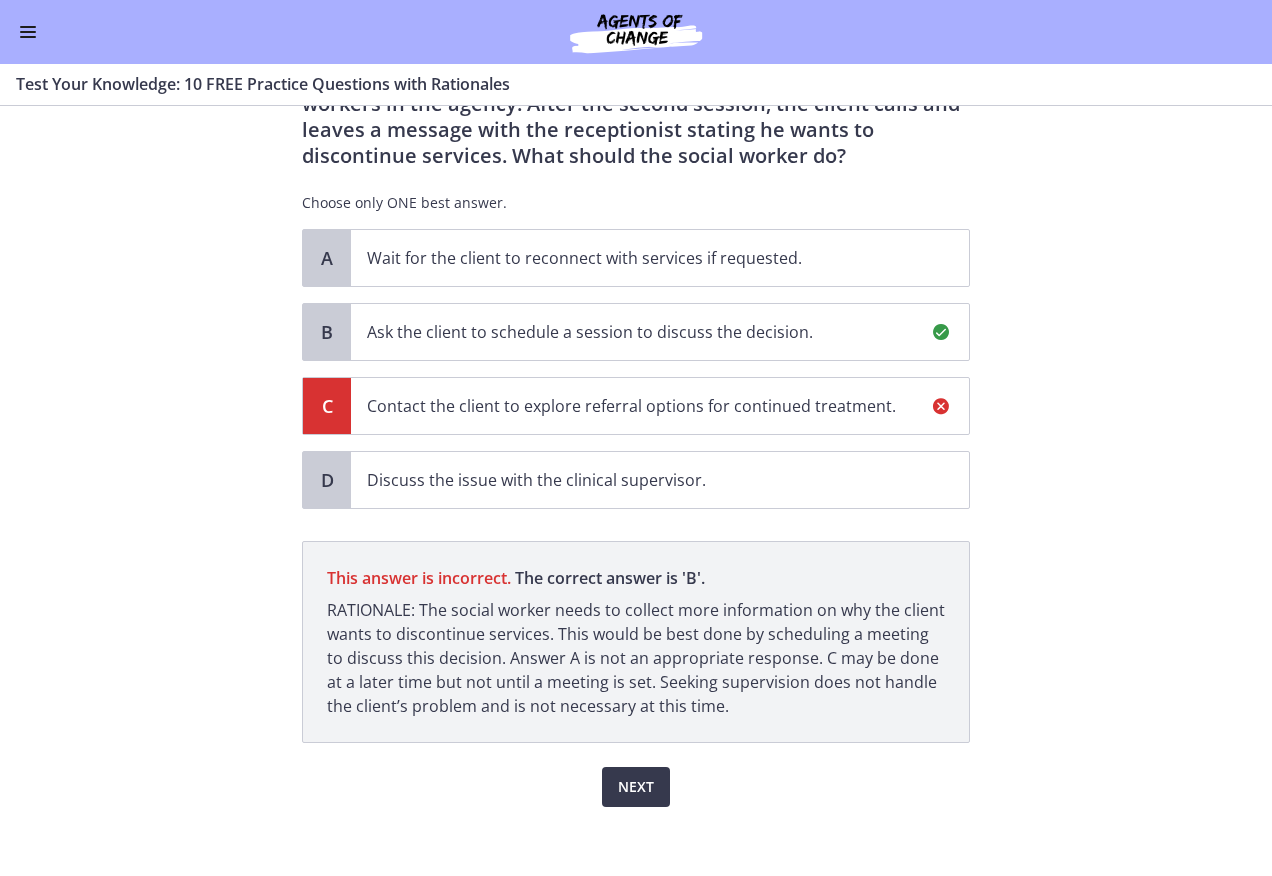 scroll, scrollTop: 142, scrollLeft: 0, axis: vertical 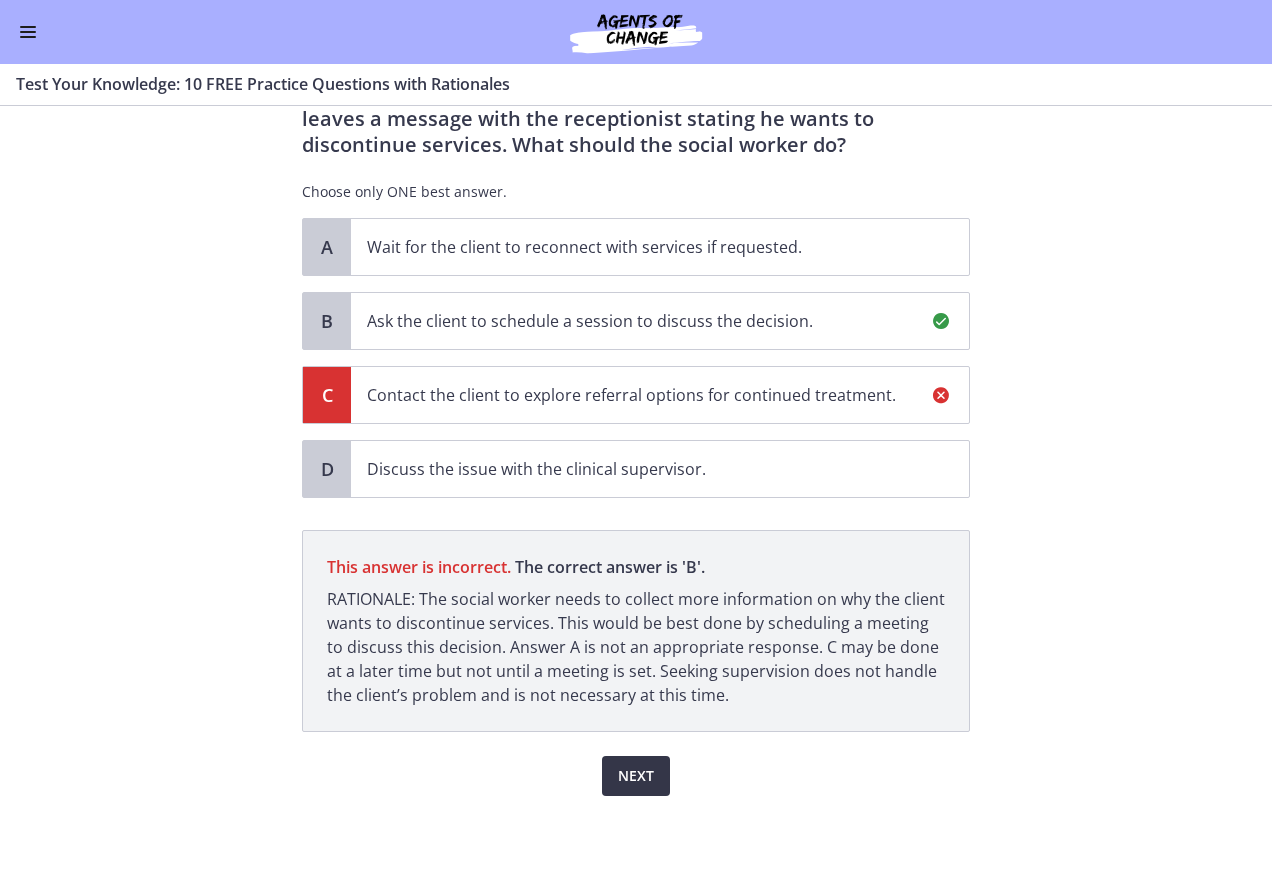 click on "Next" at bounding box center (636, 776) 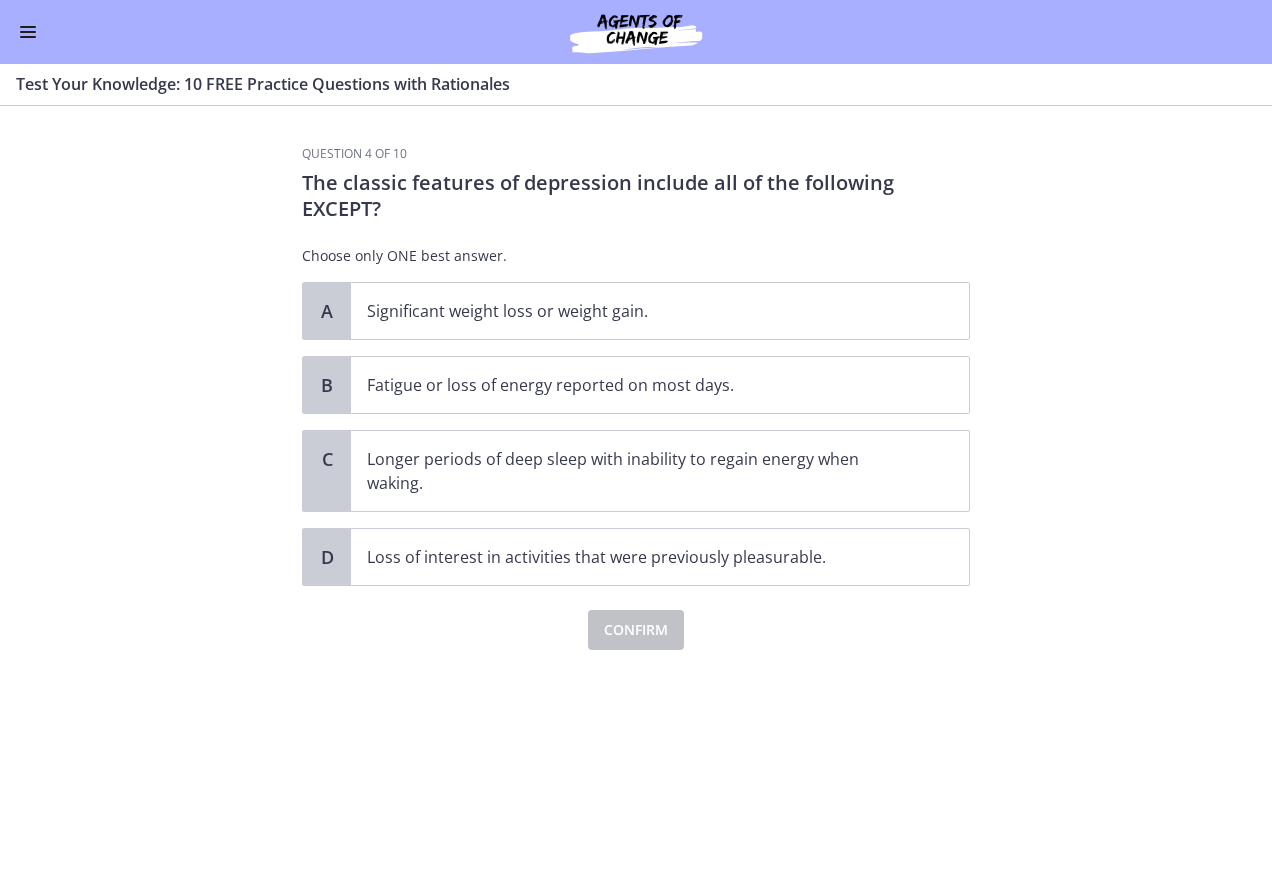 scroll, scrollTop: 0, scrollLeft: 0, axis: both 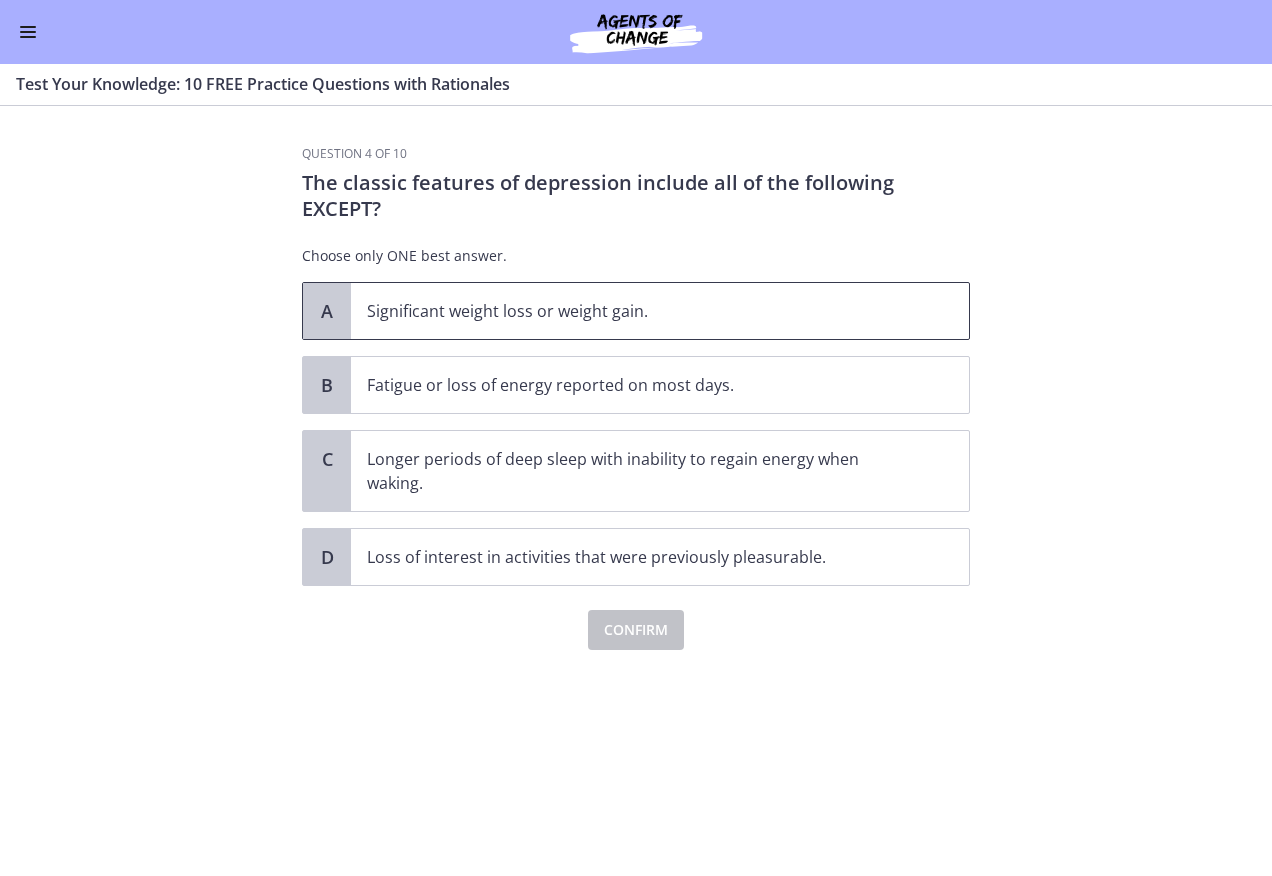 click on "Significant weight loss or weight gain." at bounding box center [640, 311] 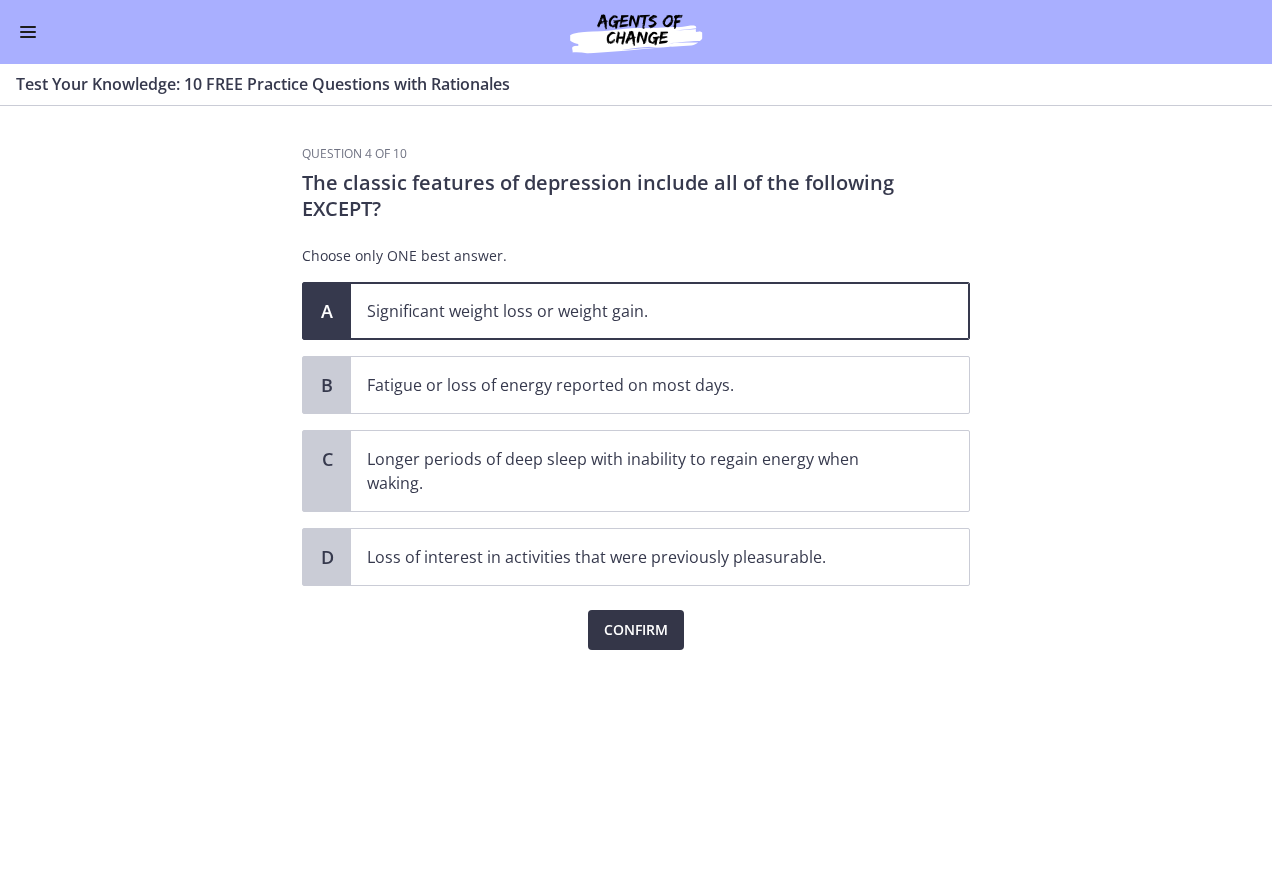 click on "Confirm" at bounding box center [636, 630] 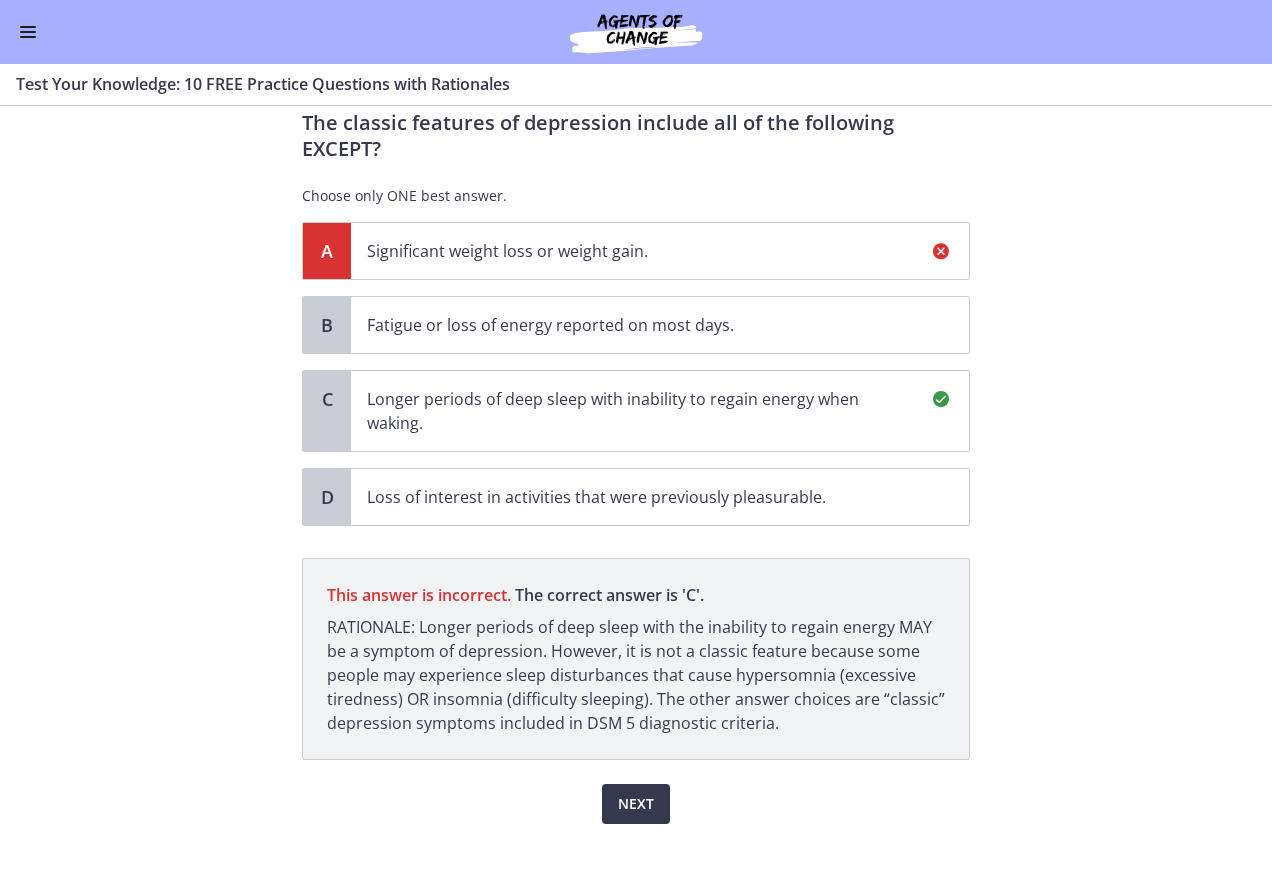 scroll, scrollTop: 88, scrollLeft: 0, axis: vertical 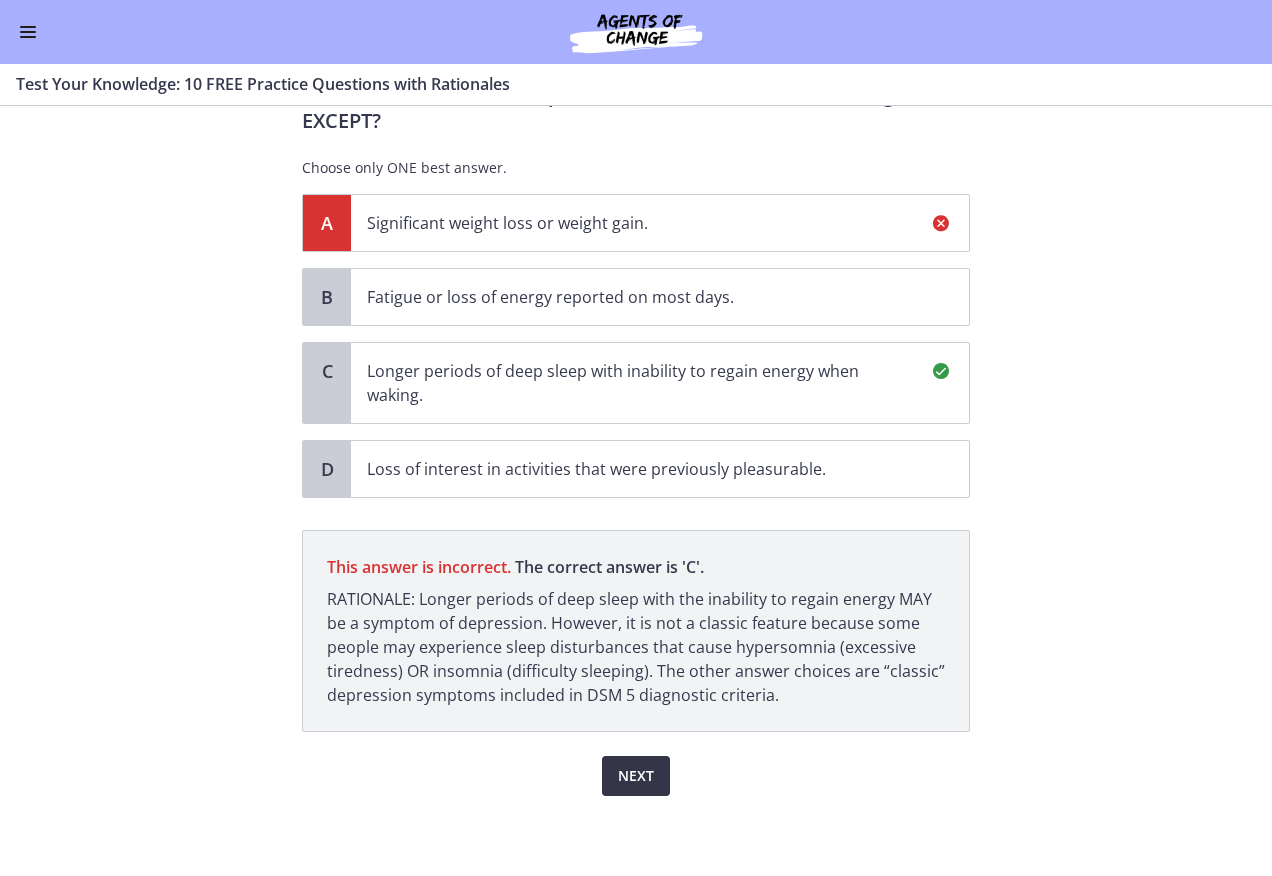 click on "Next" at bounding box center (636, 776) 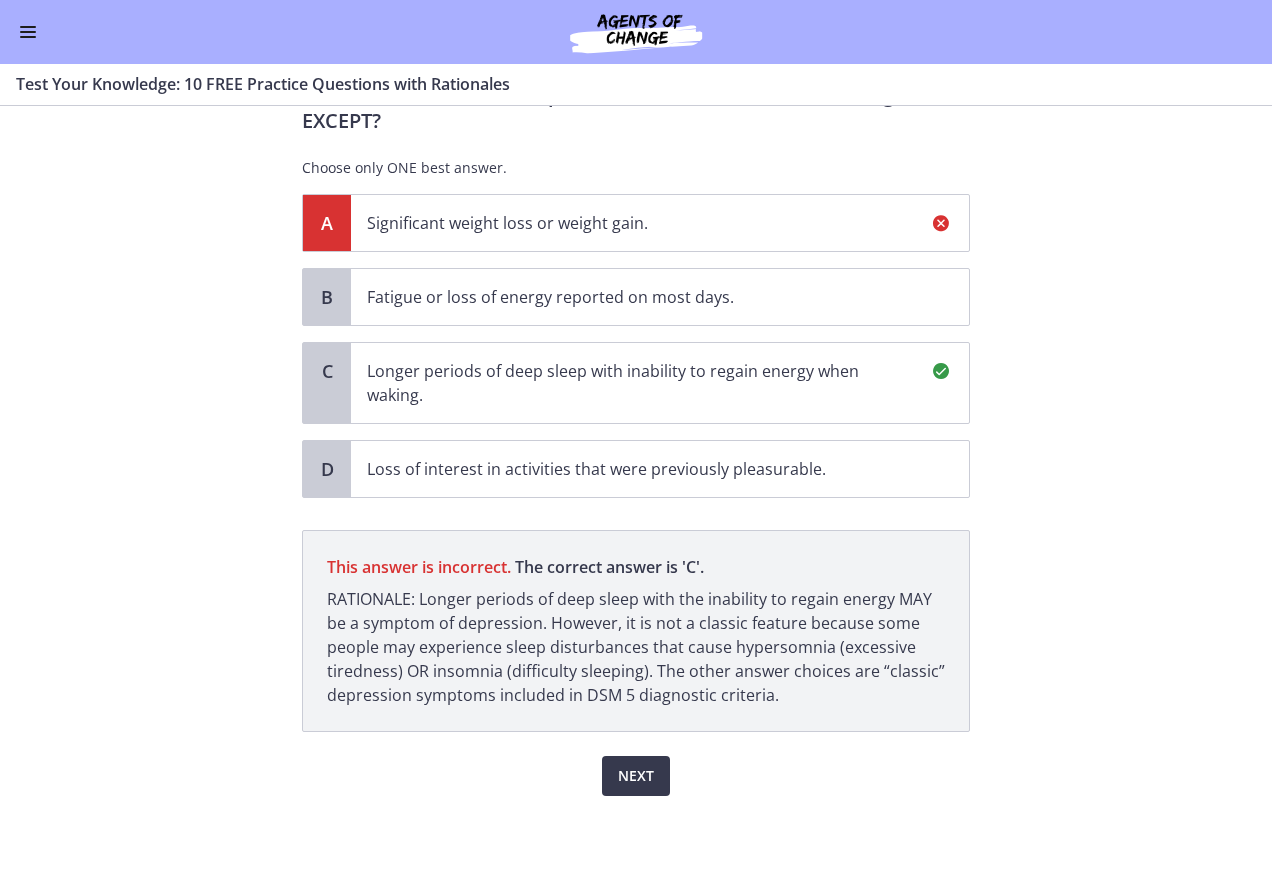 scroll, scrollTop: 0, scrollLeft: 0, axis: both 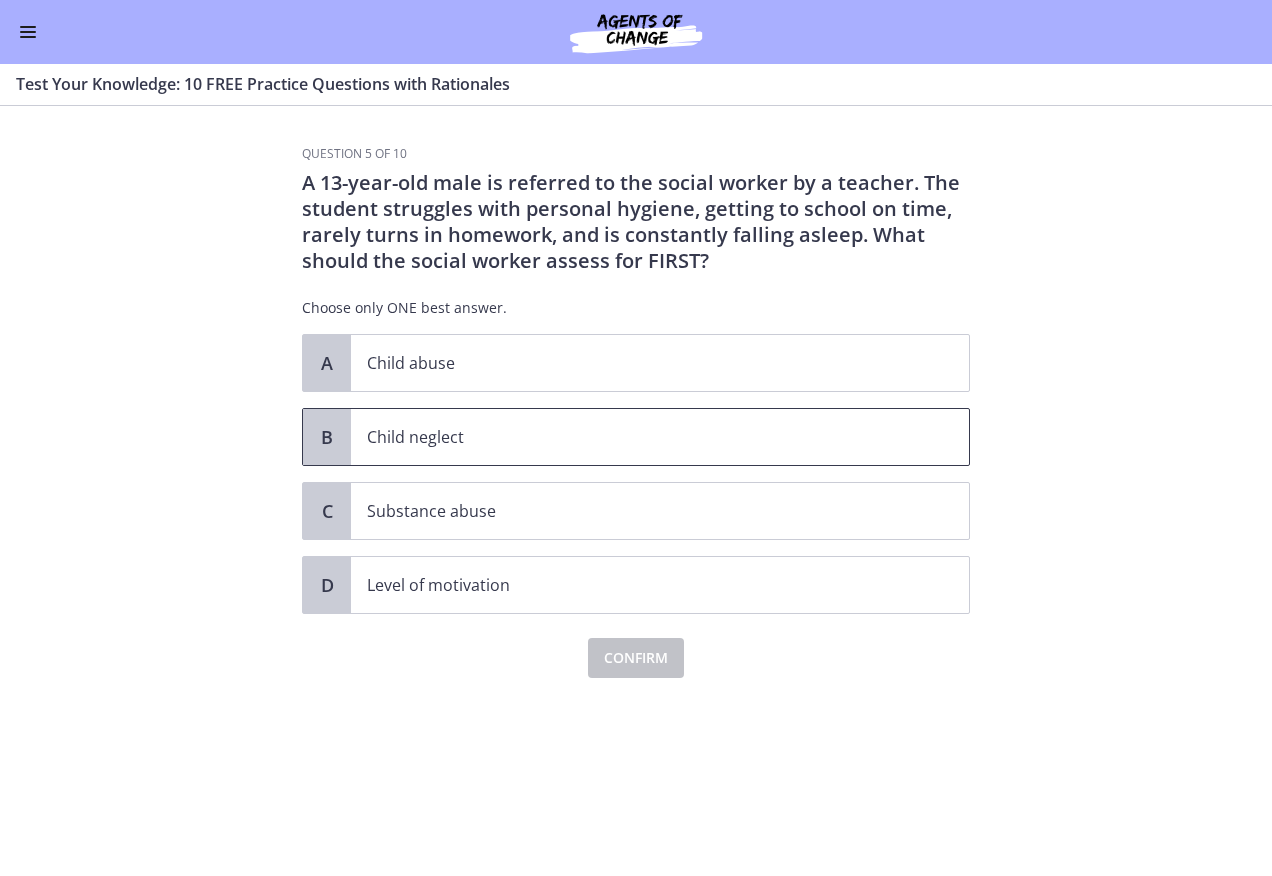 click on "Child neglect" at bounding box center (640, 437) 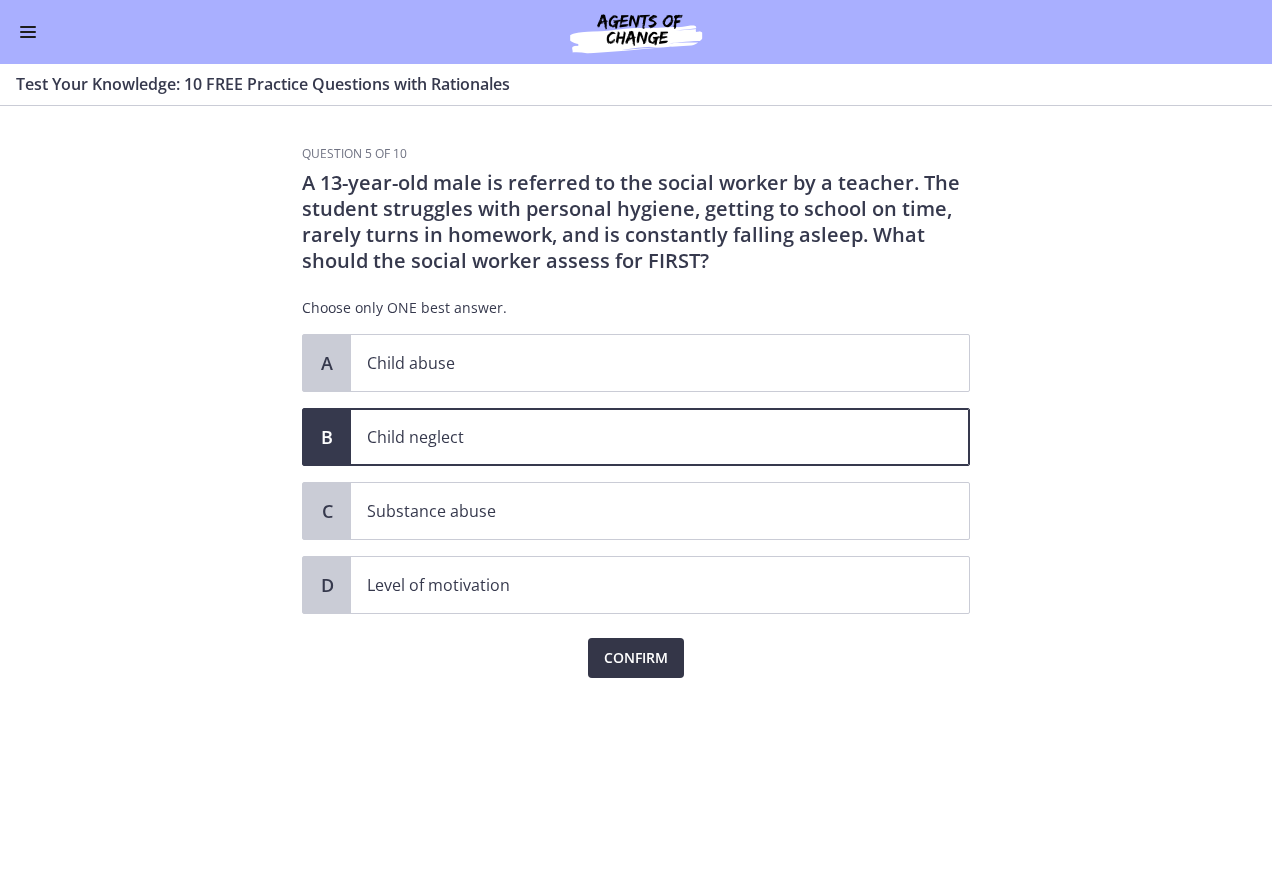 click on "Confirm" at bounding box center (636, 658) 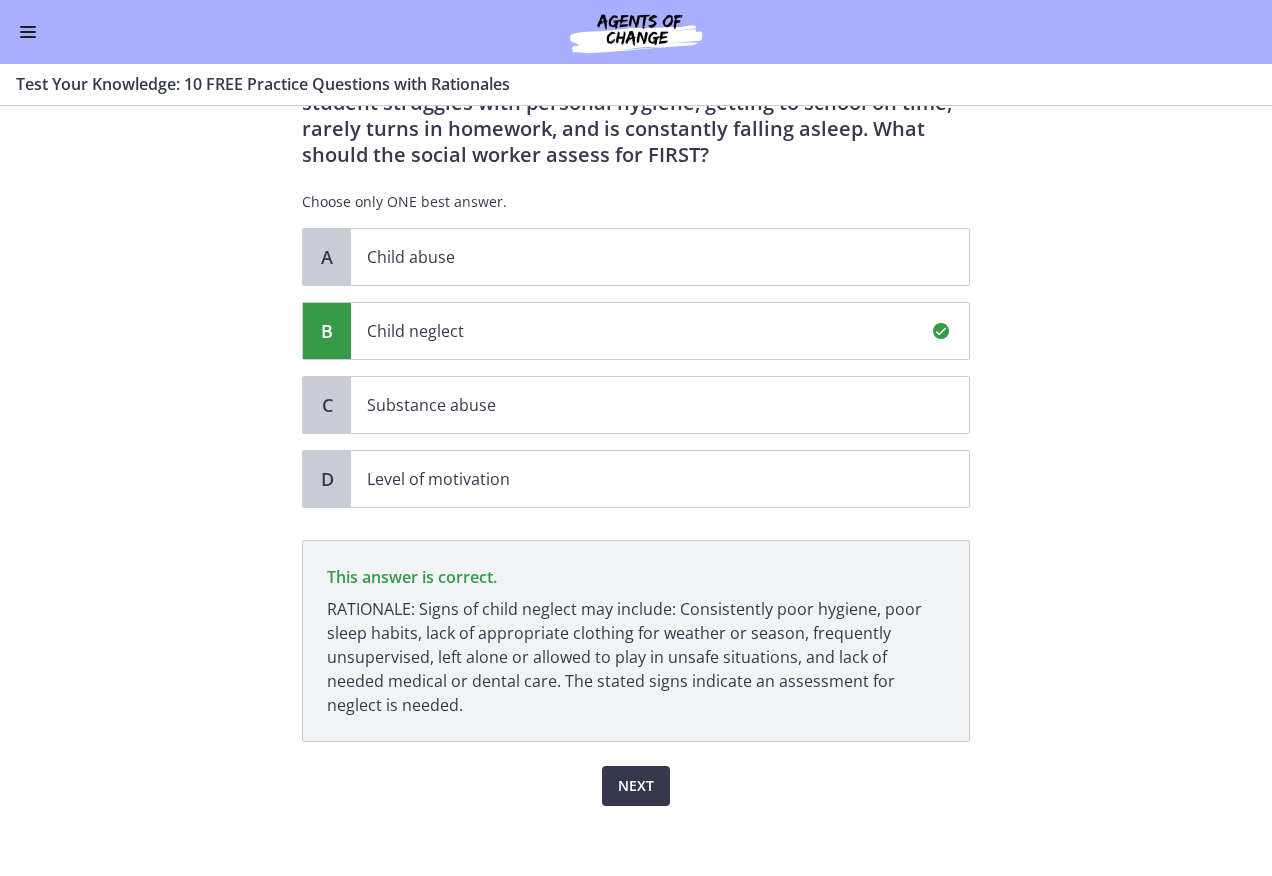 scroll, scrollTop: 116, scrollLeft: 0, axis: vertical 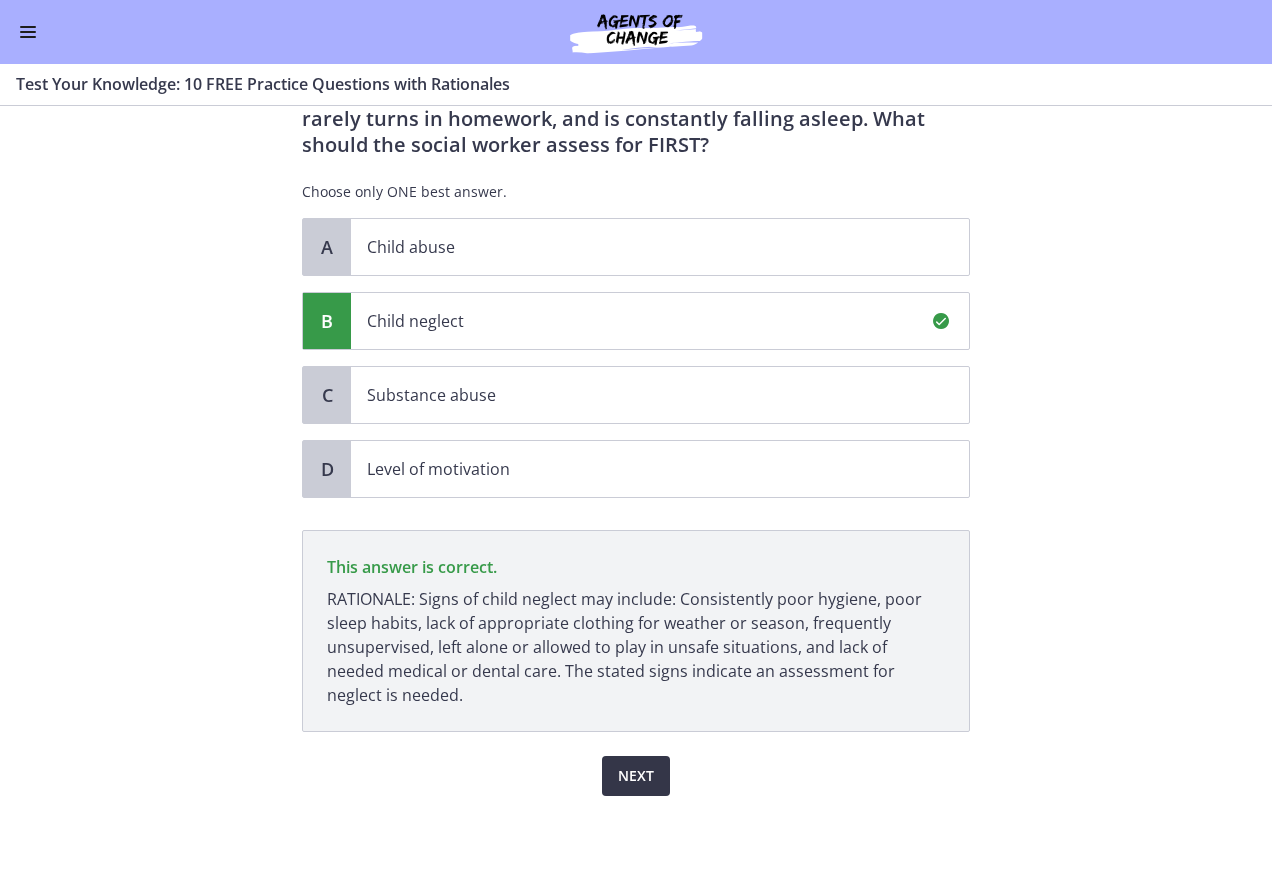 click on "Next" at bounding box center (636, 776) 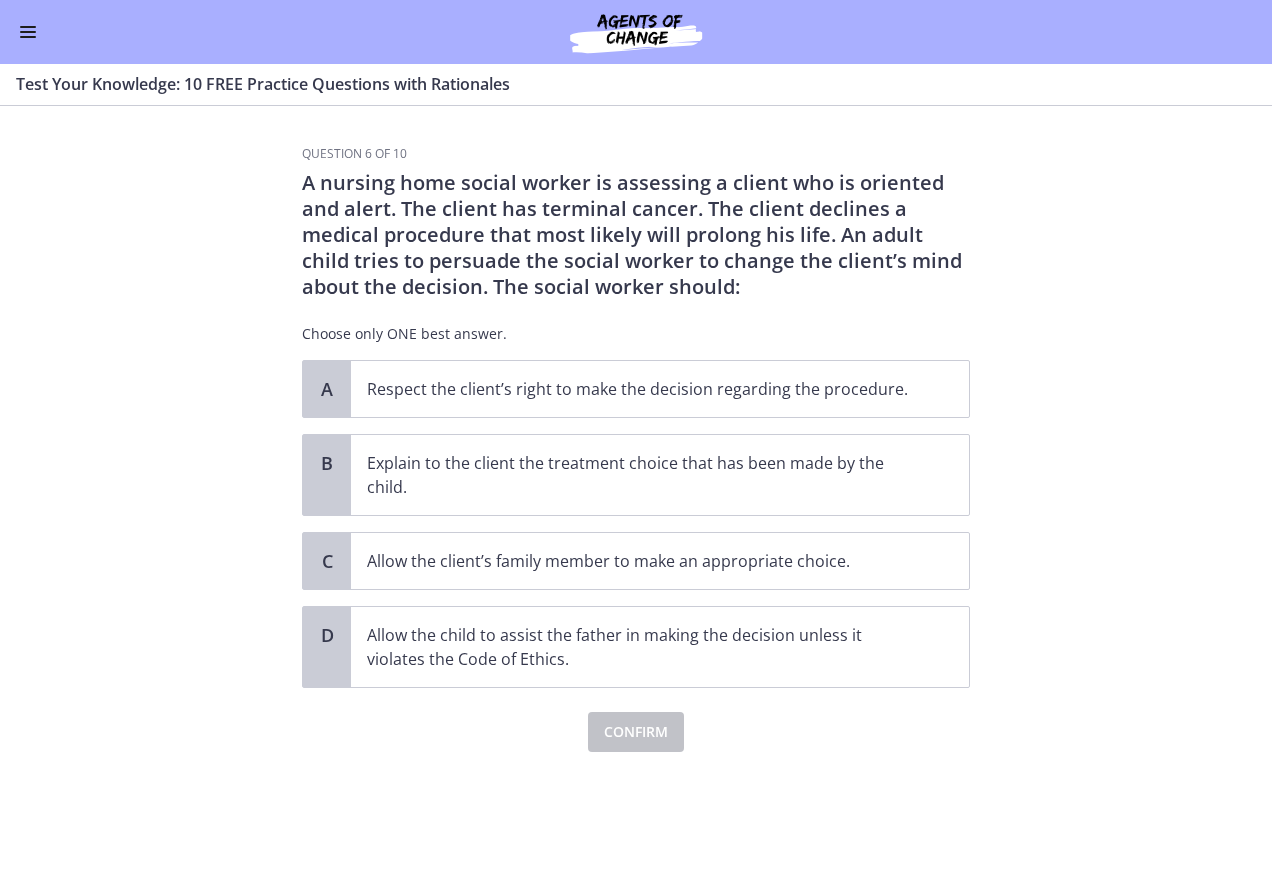 scroll, scrollTop: 0, scrollLeft: 0, axis: both 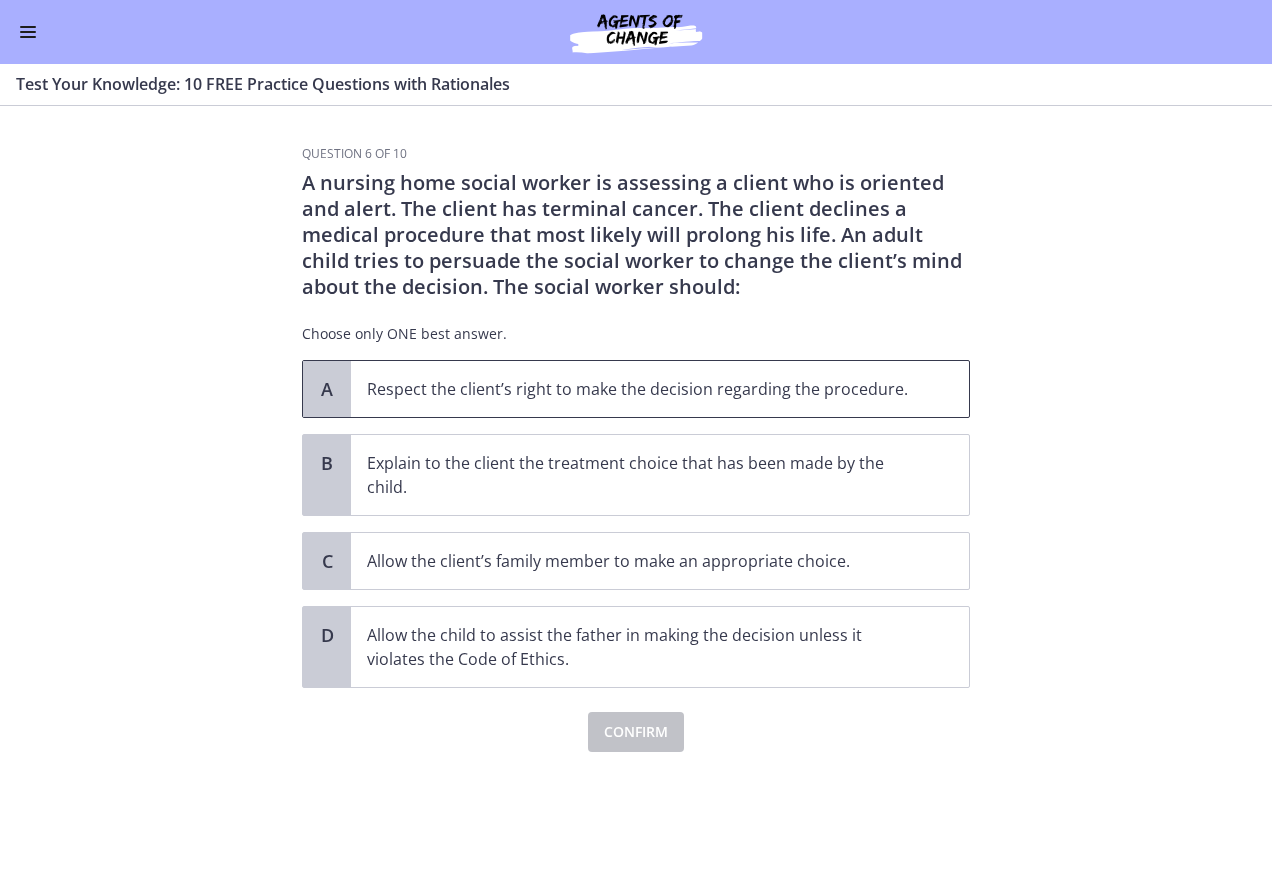 click on "Respect the client’s right to make the decision regarding the procedure." at bounding box center (660, 389) 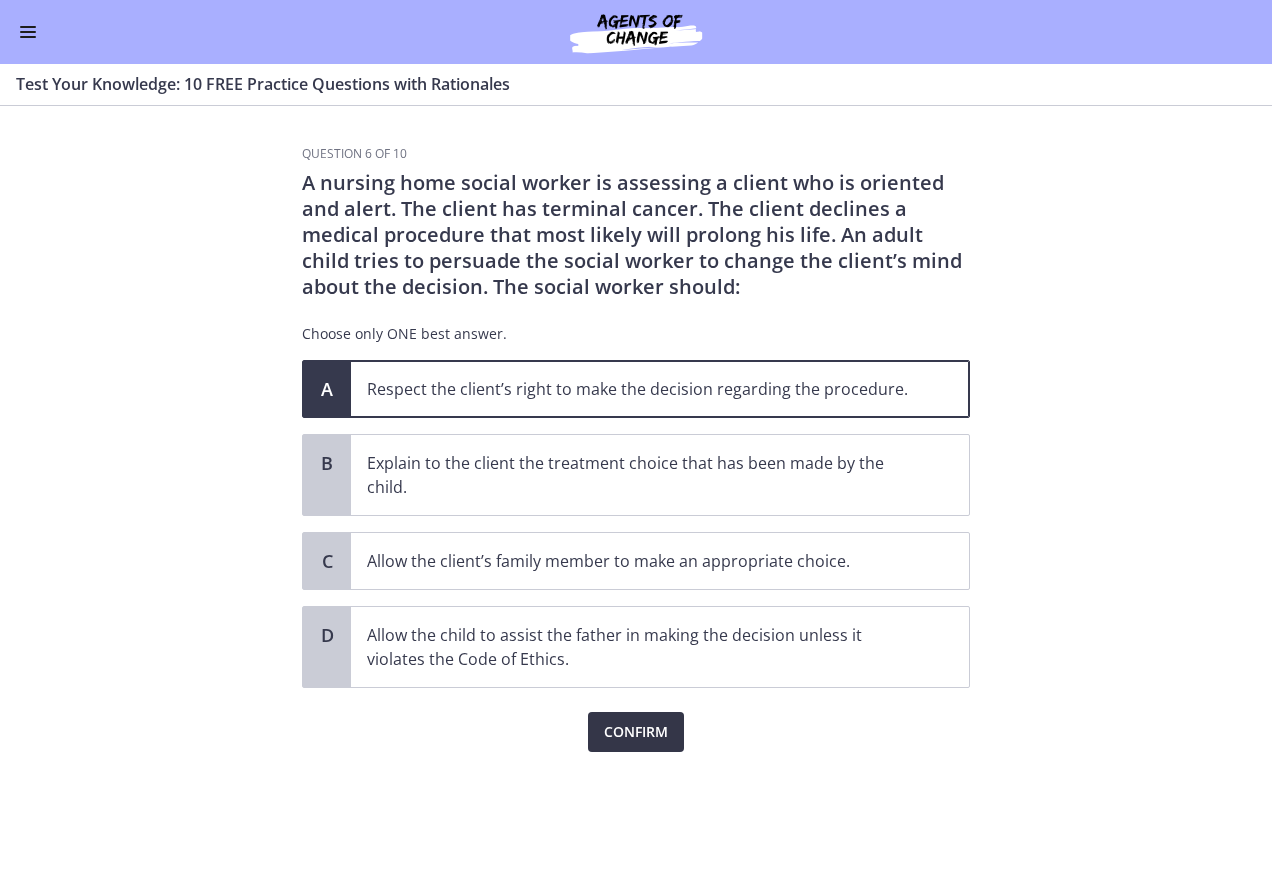 click on "Confirm" at bounding box center (636, 732) 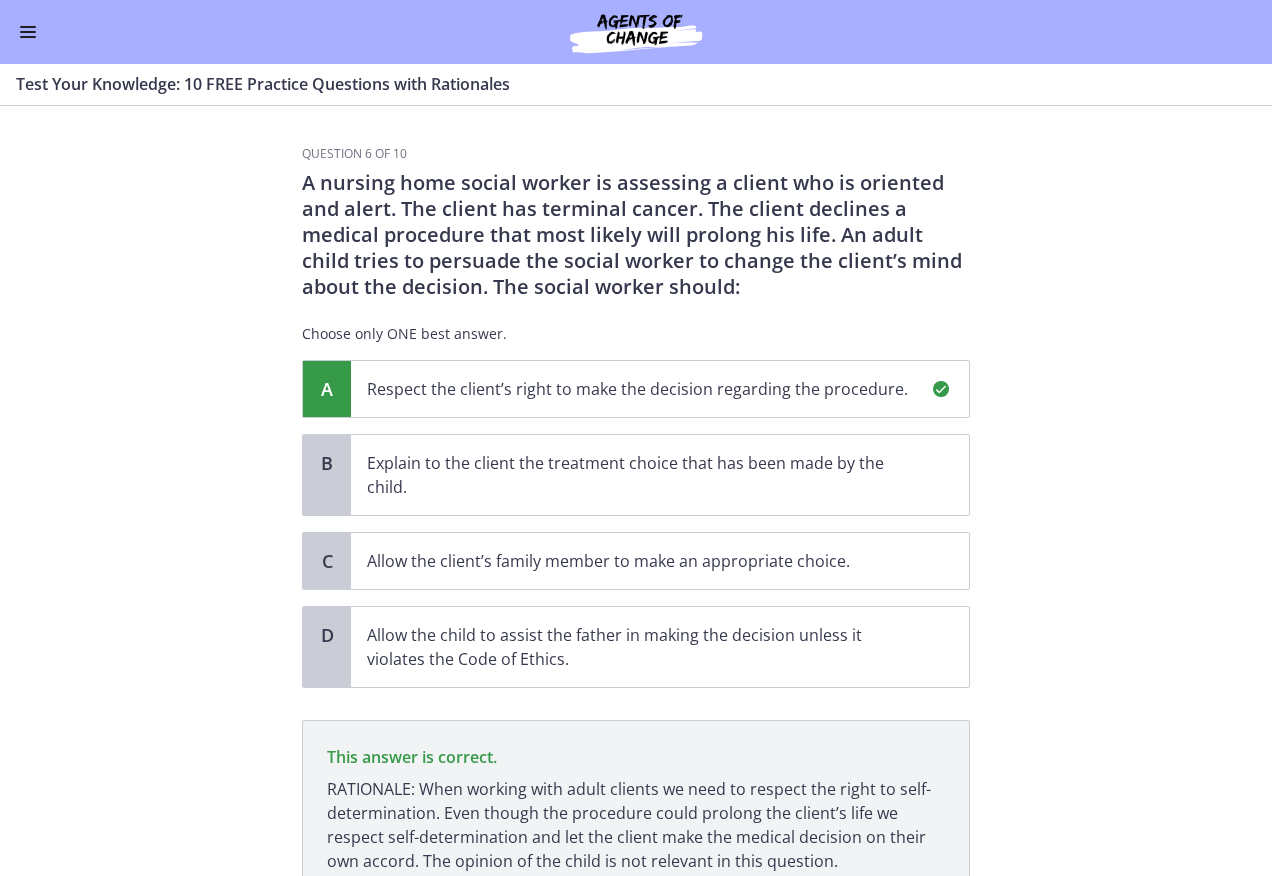 scroll, scrollTop: 166, scrollLeft: 0, axis: vertical 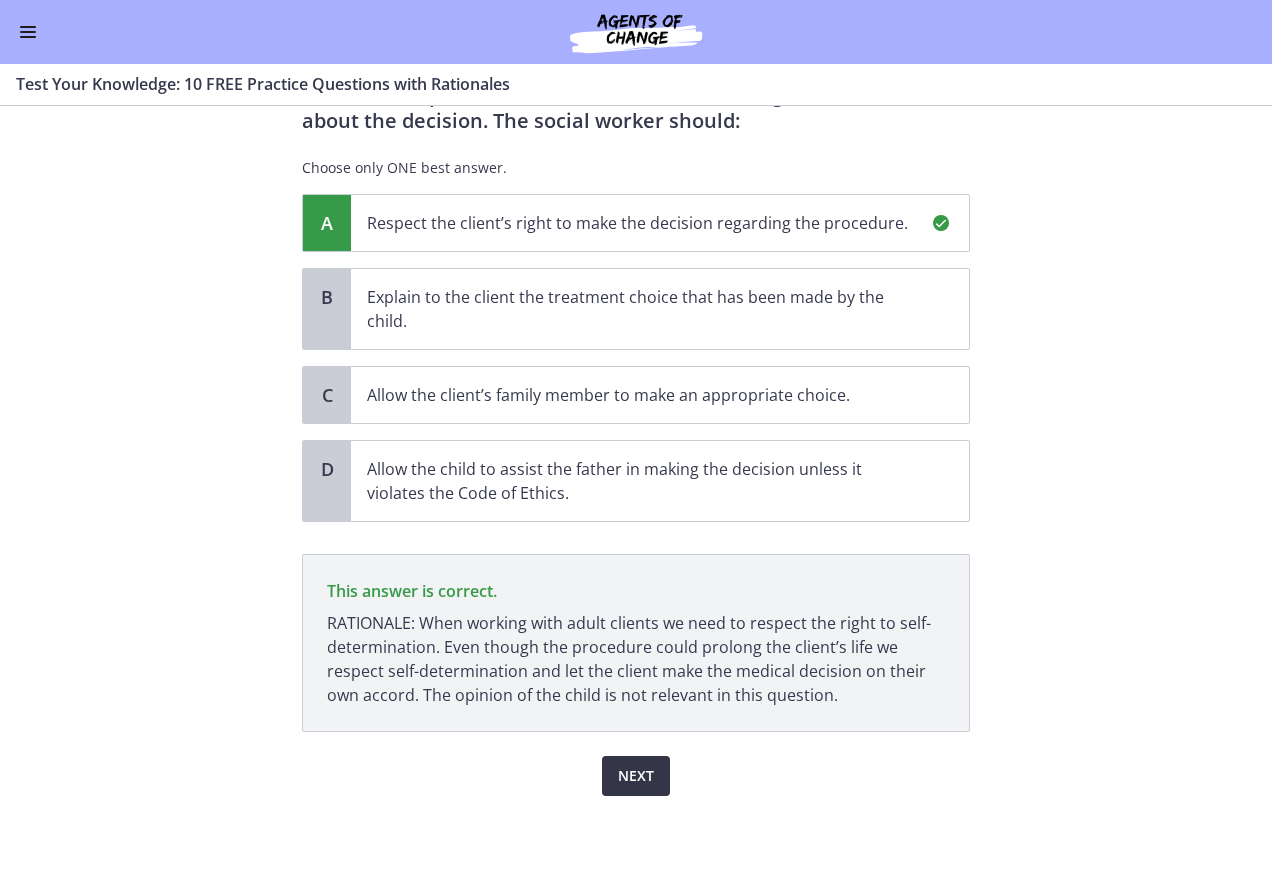 click on "Next" at bounding box center [636, 776] 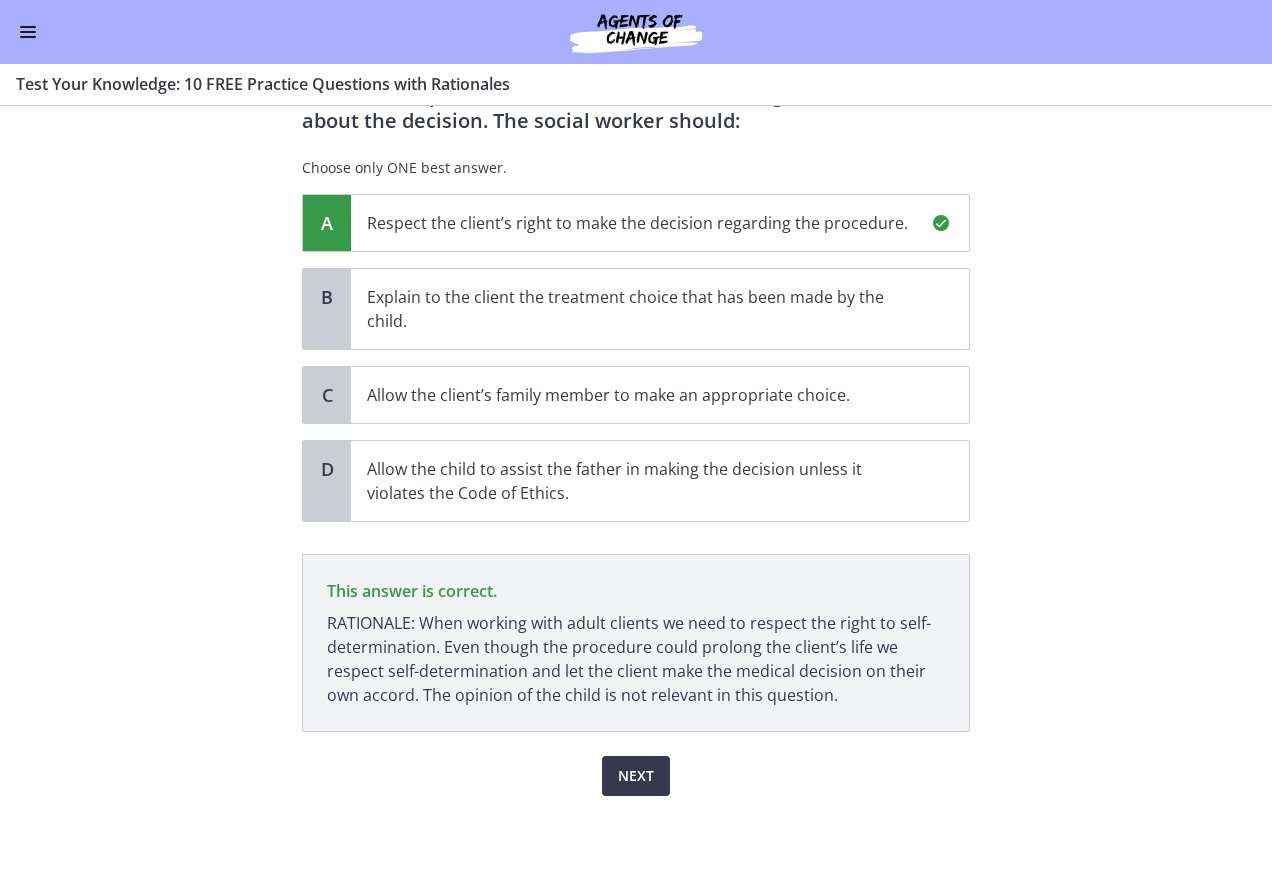scroll, scrollTop: 0, scrollLeft: 0, axis: both 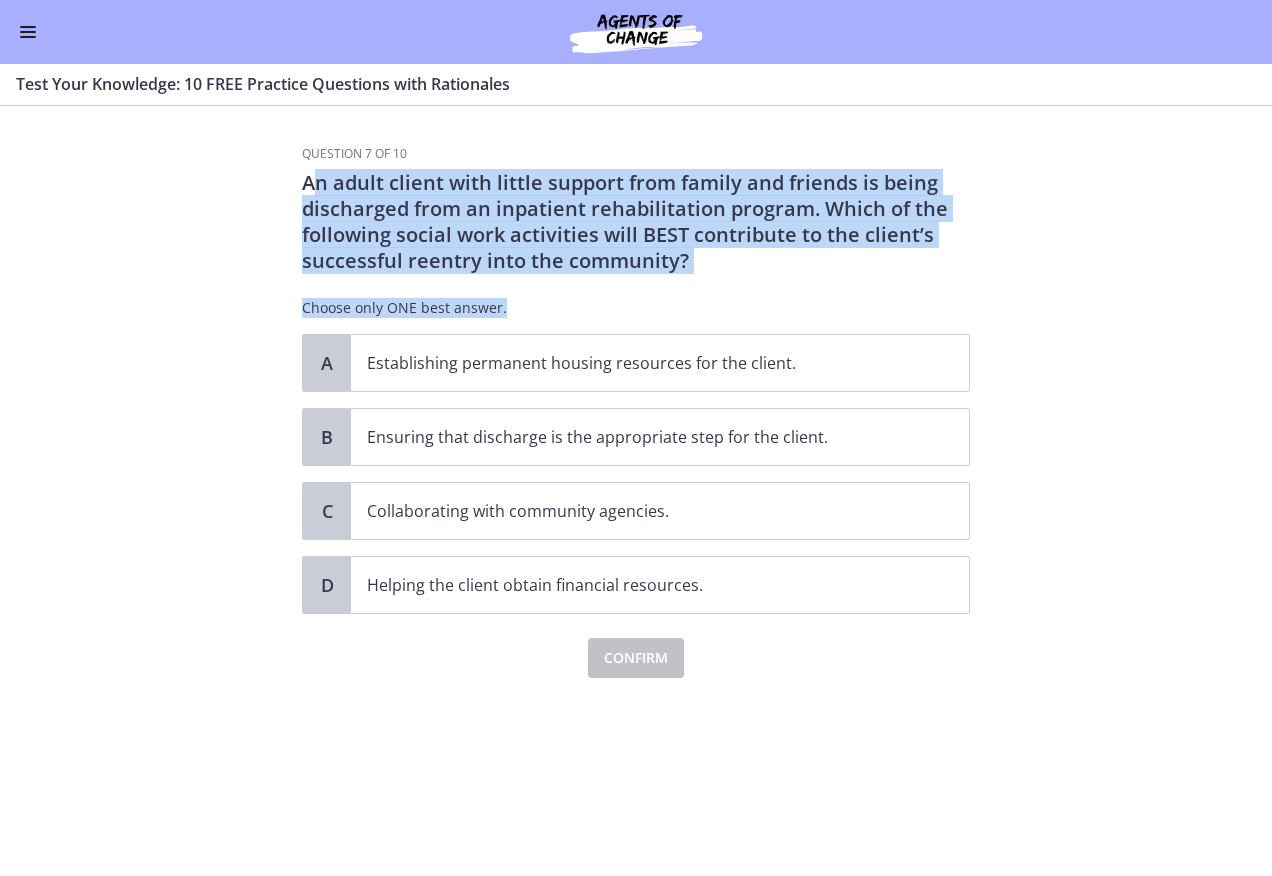 drag, startPoint x: 311, startPoint y: 182, endPoint x: 708, endPoint y: 281, distance: 409.15768 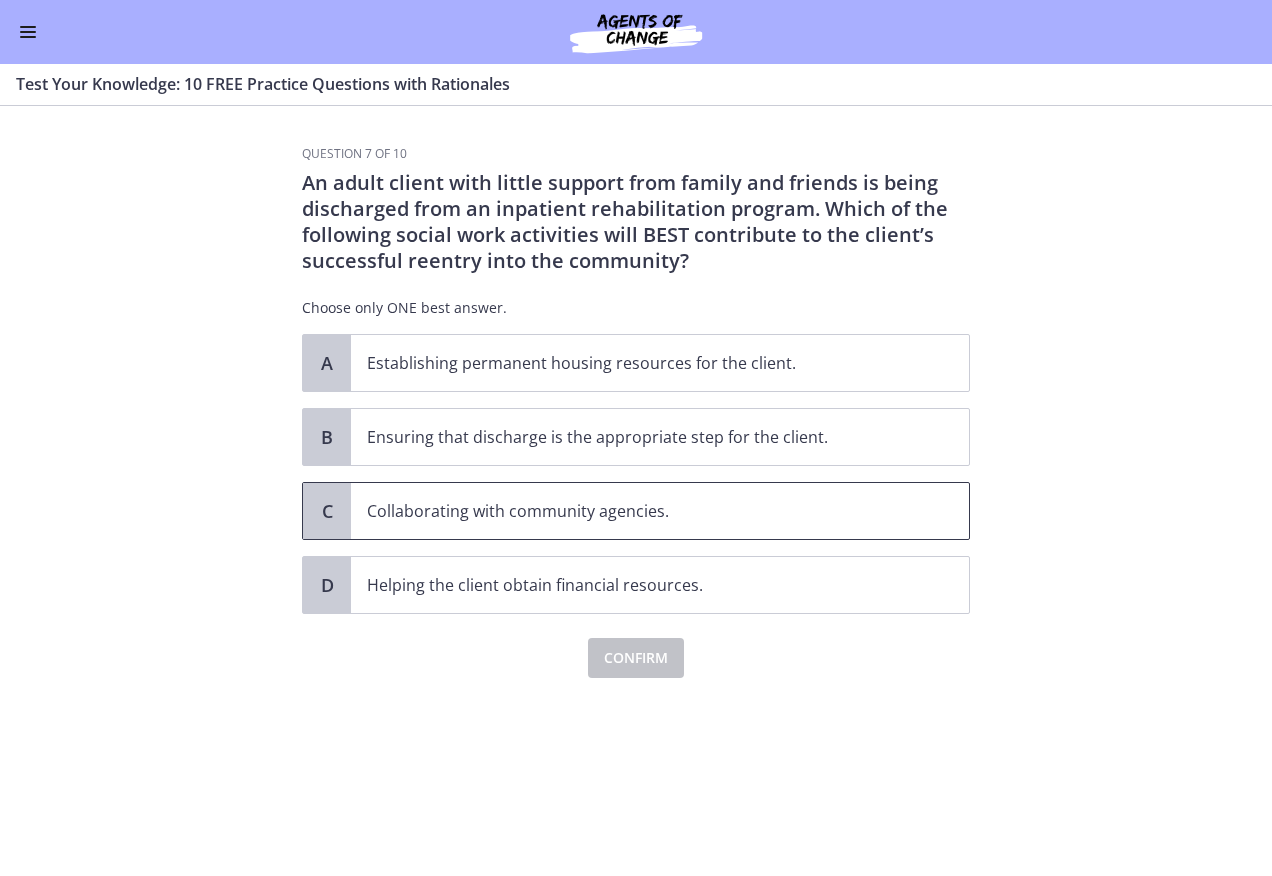 click on "Collaborating with community agencies." at bounding box center (640, 511) 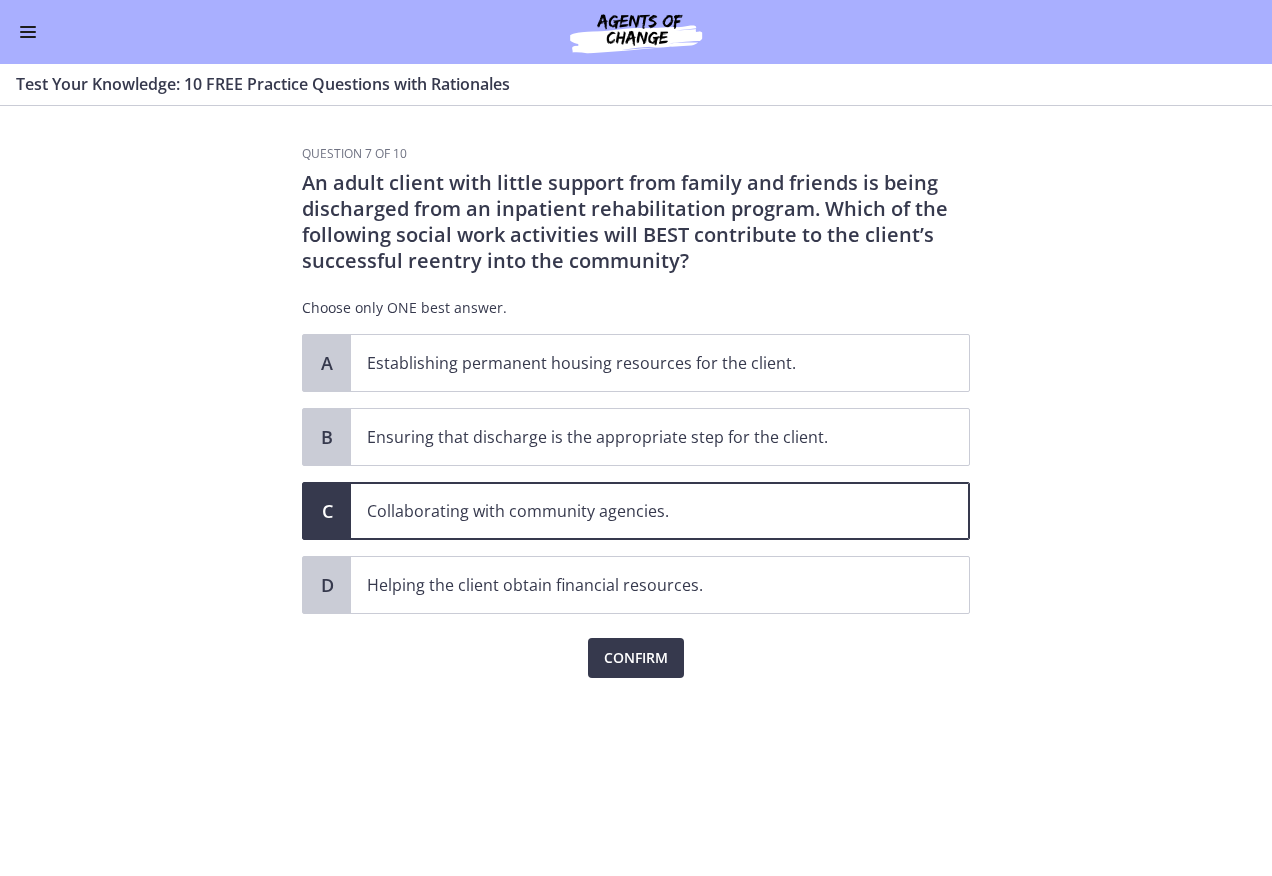 click on "Confirm" at bounding box center [636, 646] 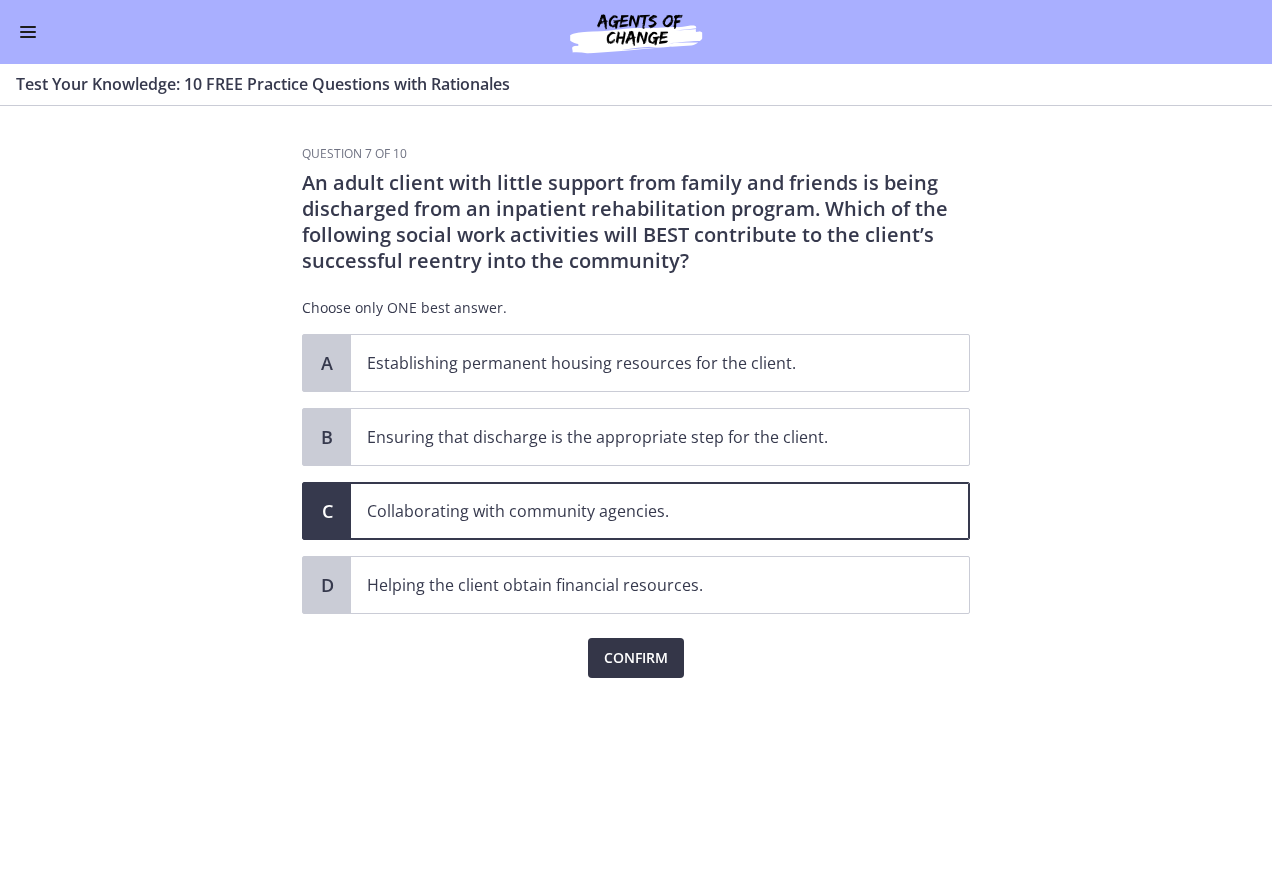 click on "Confirm" at bounding box center (636, 658) 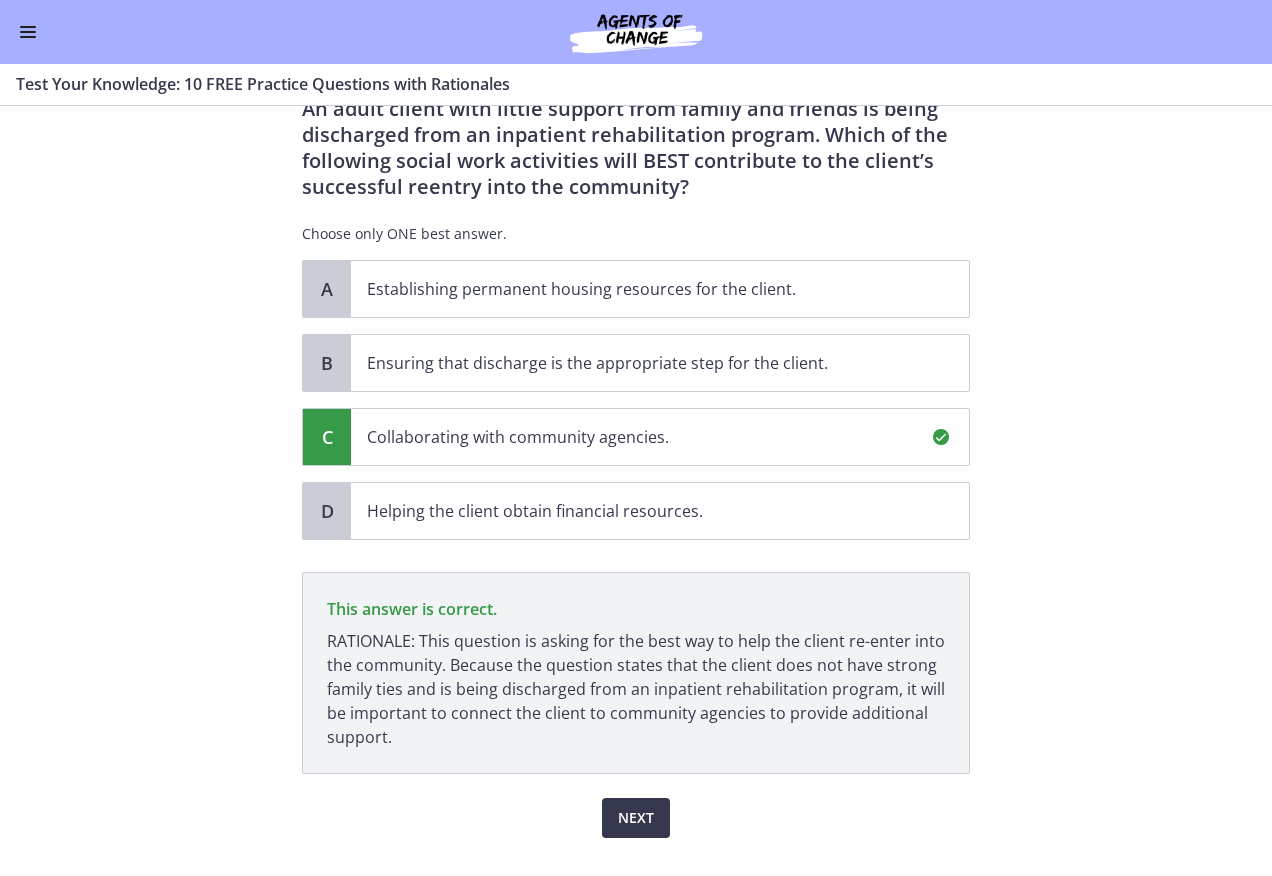 scroll, scrollTop: 116, scrollLeft: 0, axis: vertical 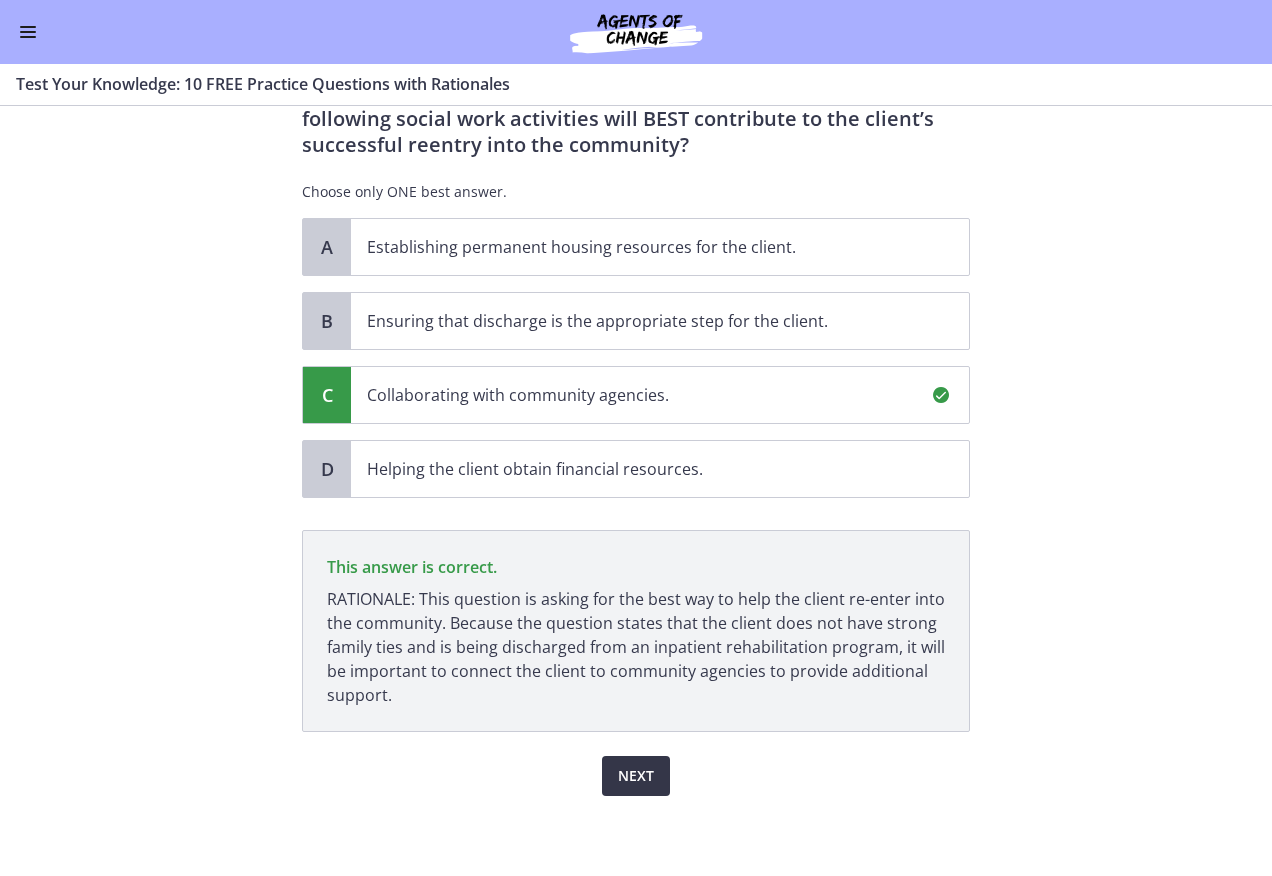 click on "Next" at bounding box center (636, 776) 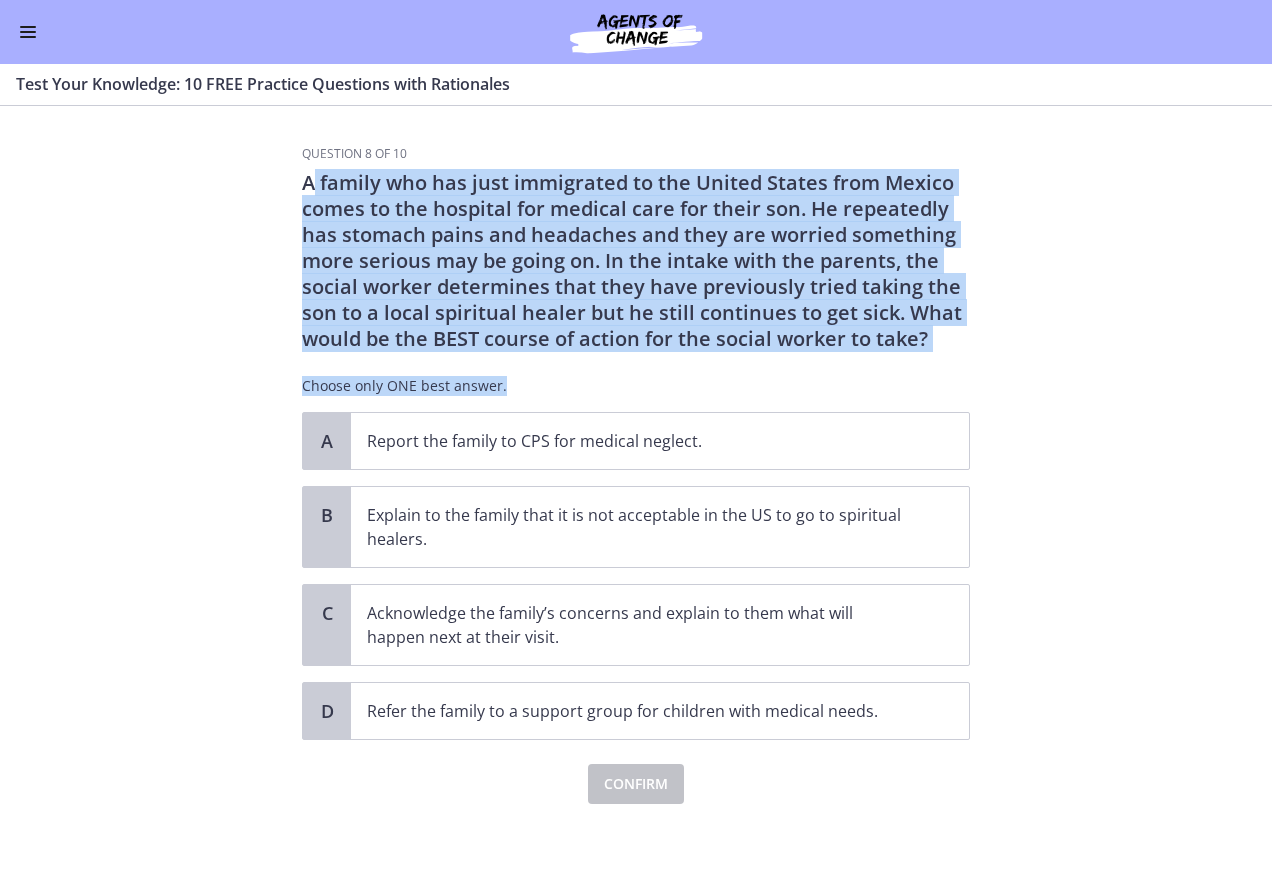 drag, startPoint x: 491, startPoint y: 177, endPoint x: 684, endPoint y: 363, distance: 268.03918 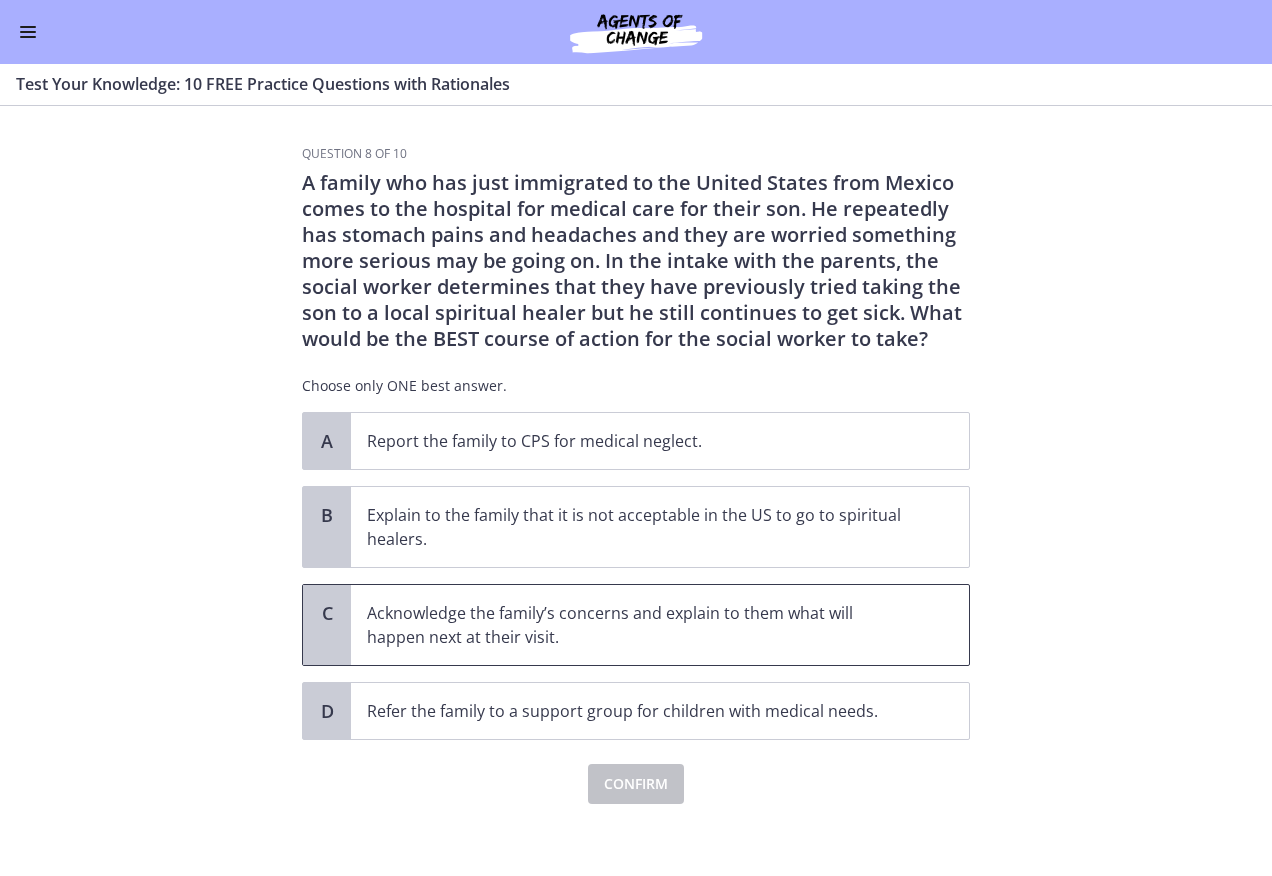 click on "Acknowledge the family’s concerns and explain to them what will happen next at their visit." at bounding box center (660, 625) 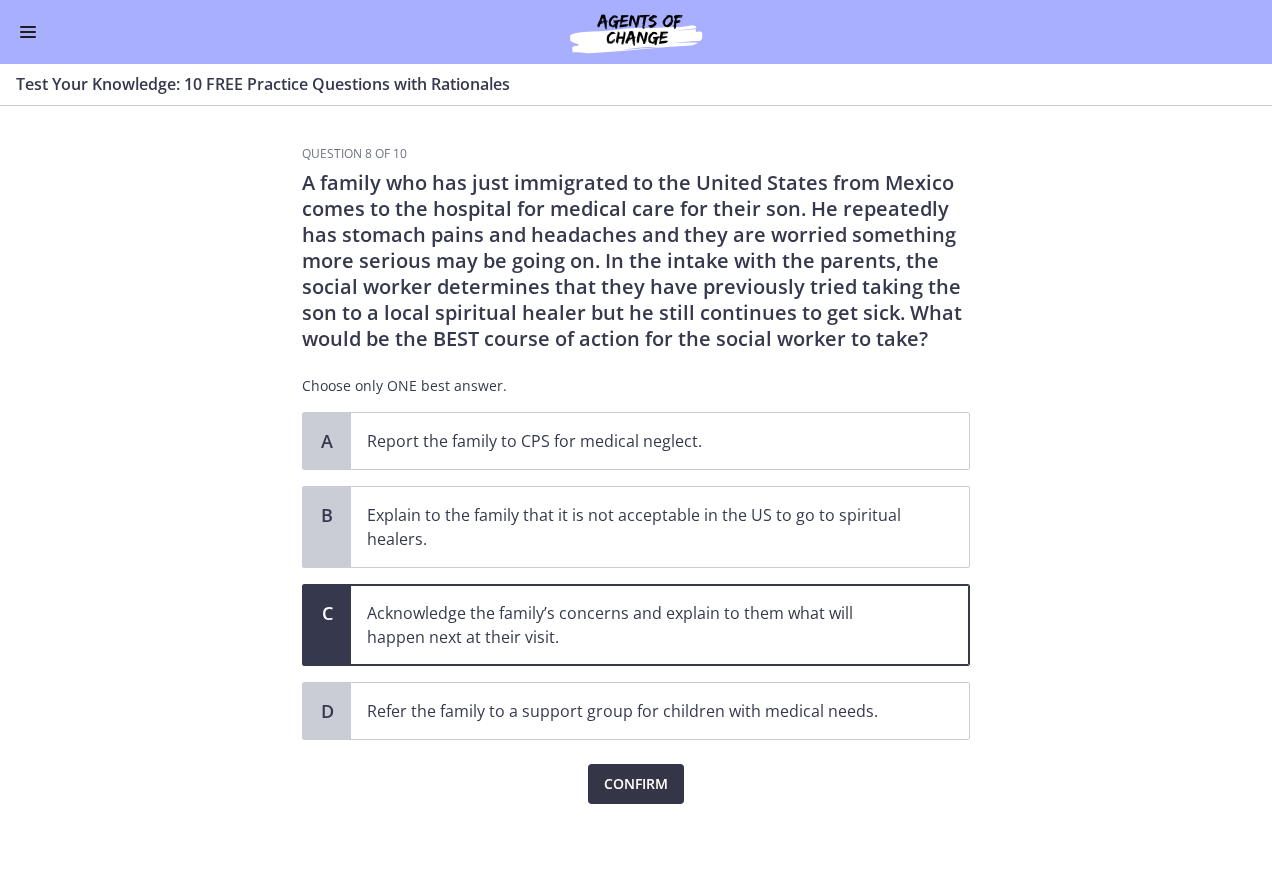 click on "Confirm" at bounding box center (636, 784) 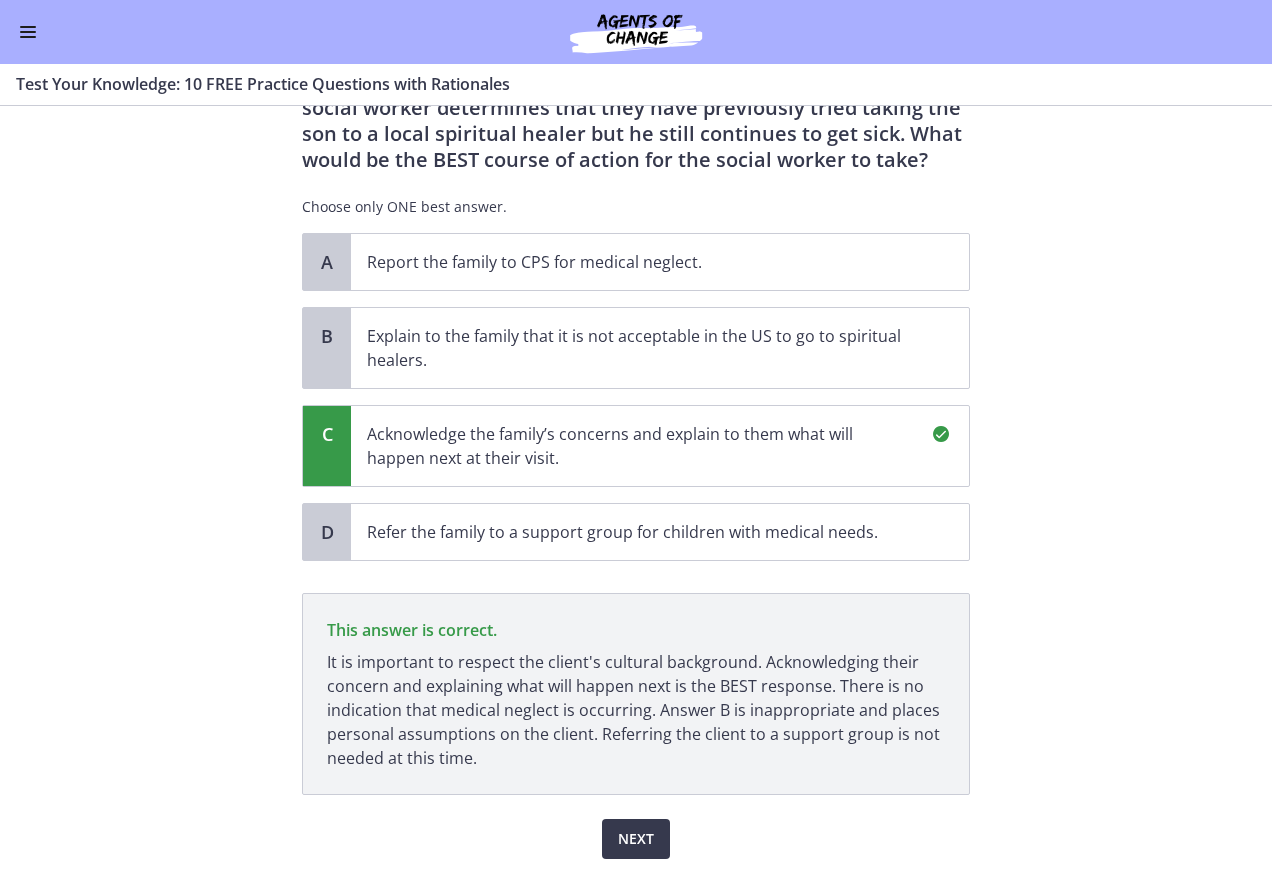 scroll, scrollTop: 242, scrollLeft: 0, axis: vertical 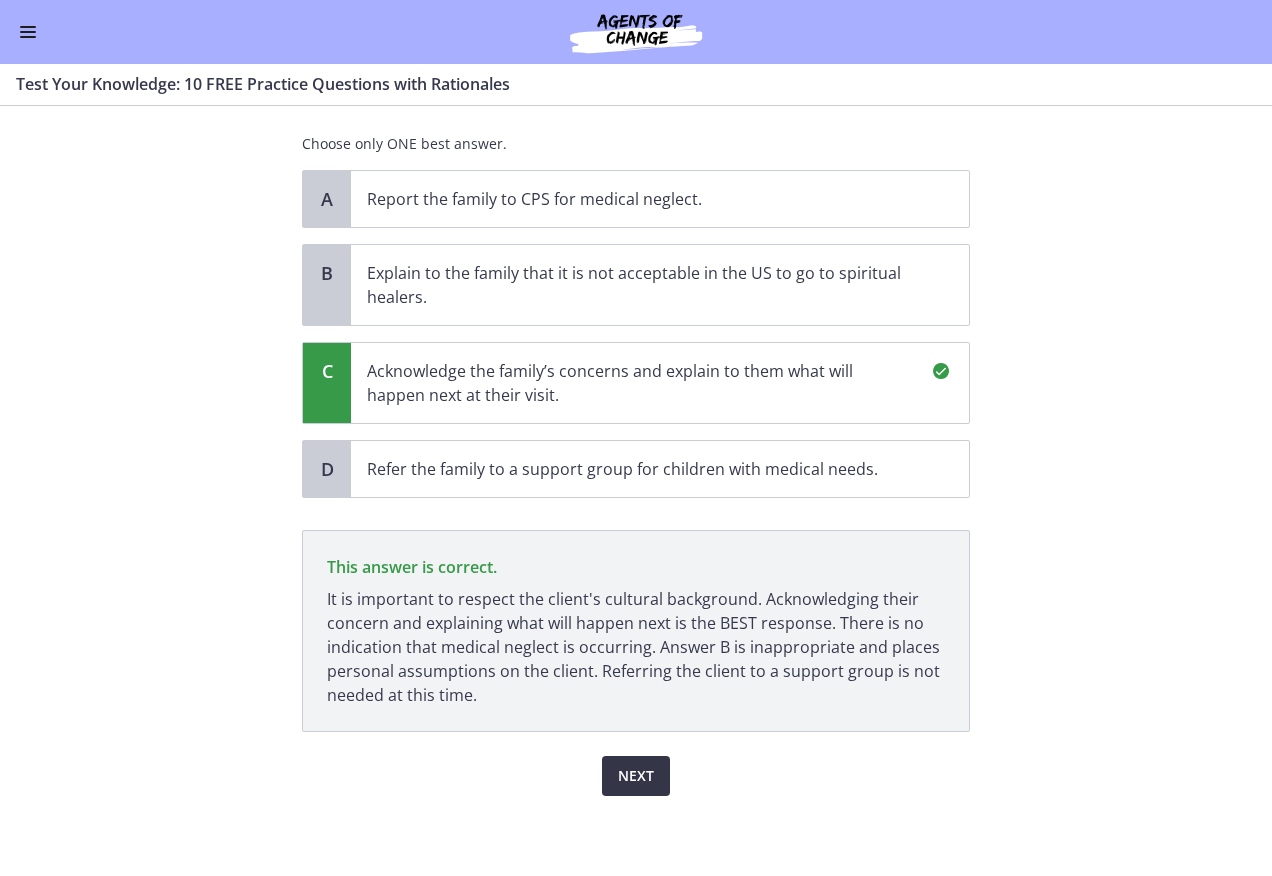 click on "Next" at bounding box center [636, 776] 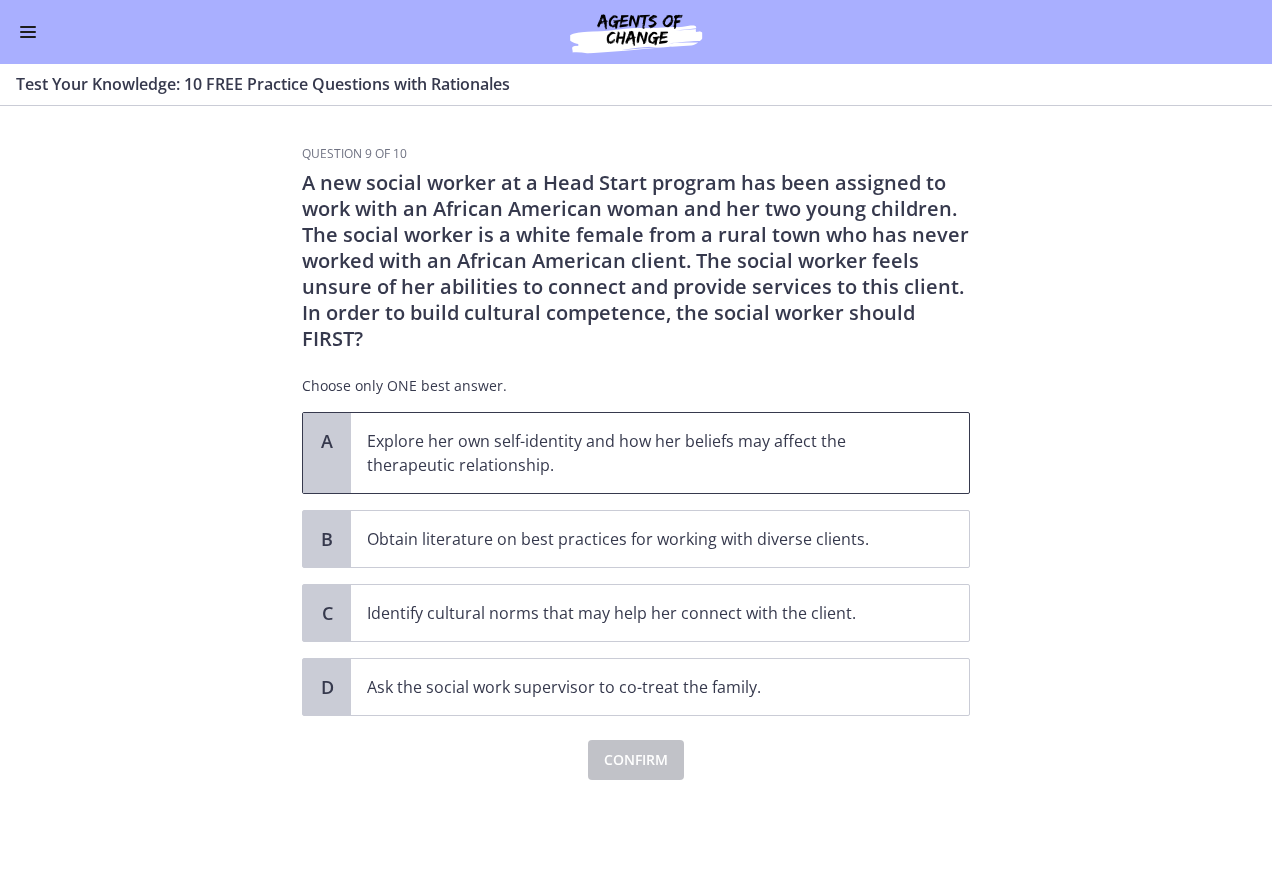 click on "Explore her own self-identity and how her beliefs may affect the therapeutic relationship." at bounding box center (640, 453) 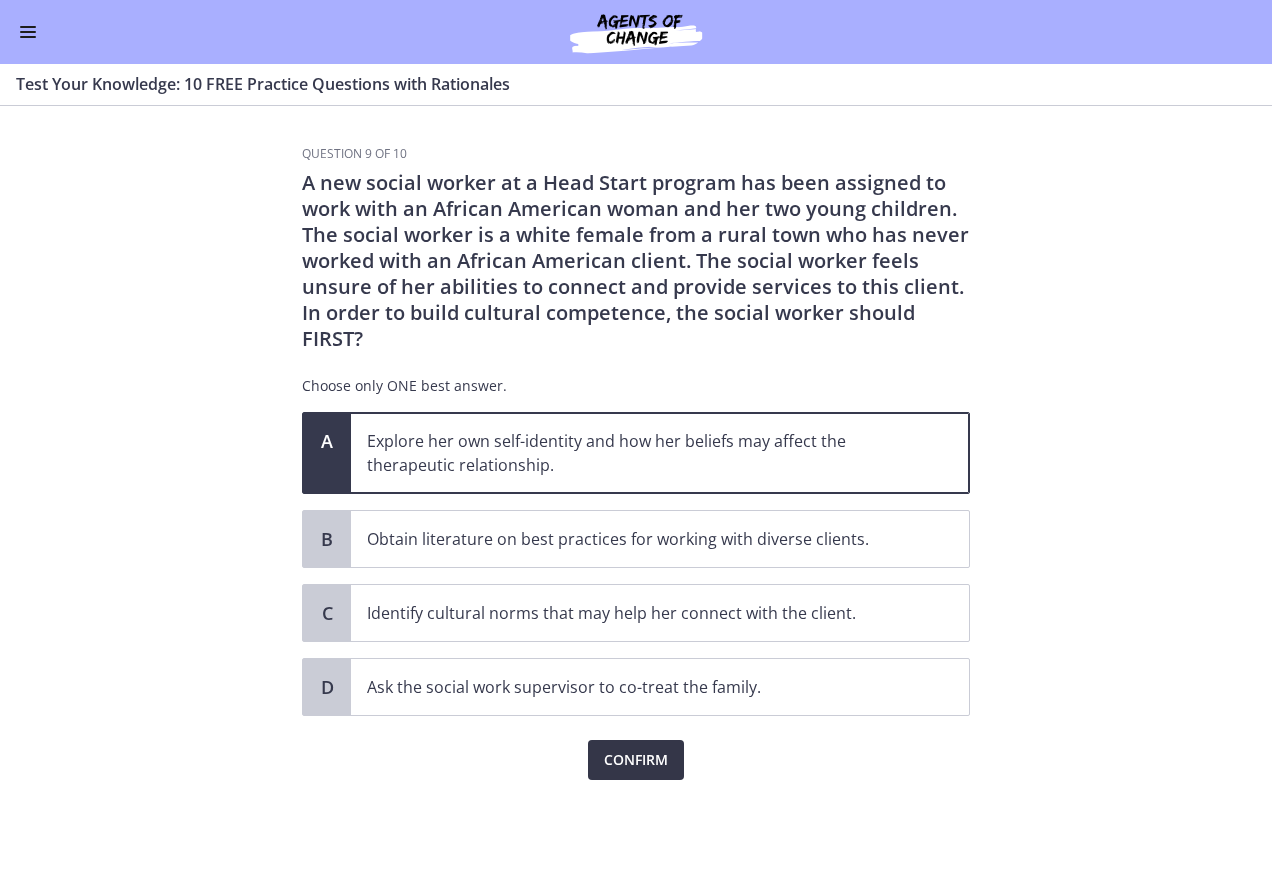click on "Confirm" at bounding box center (636, 760) 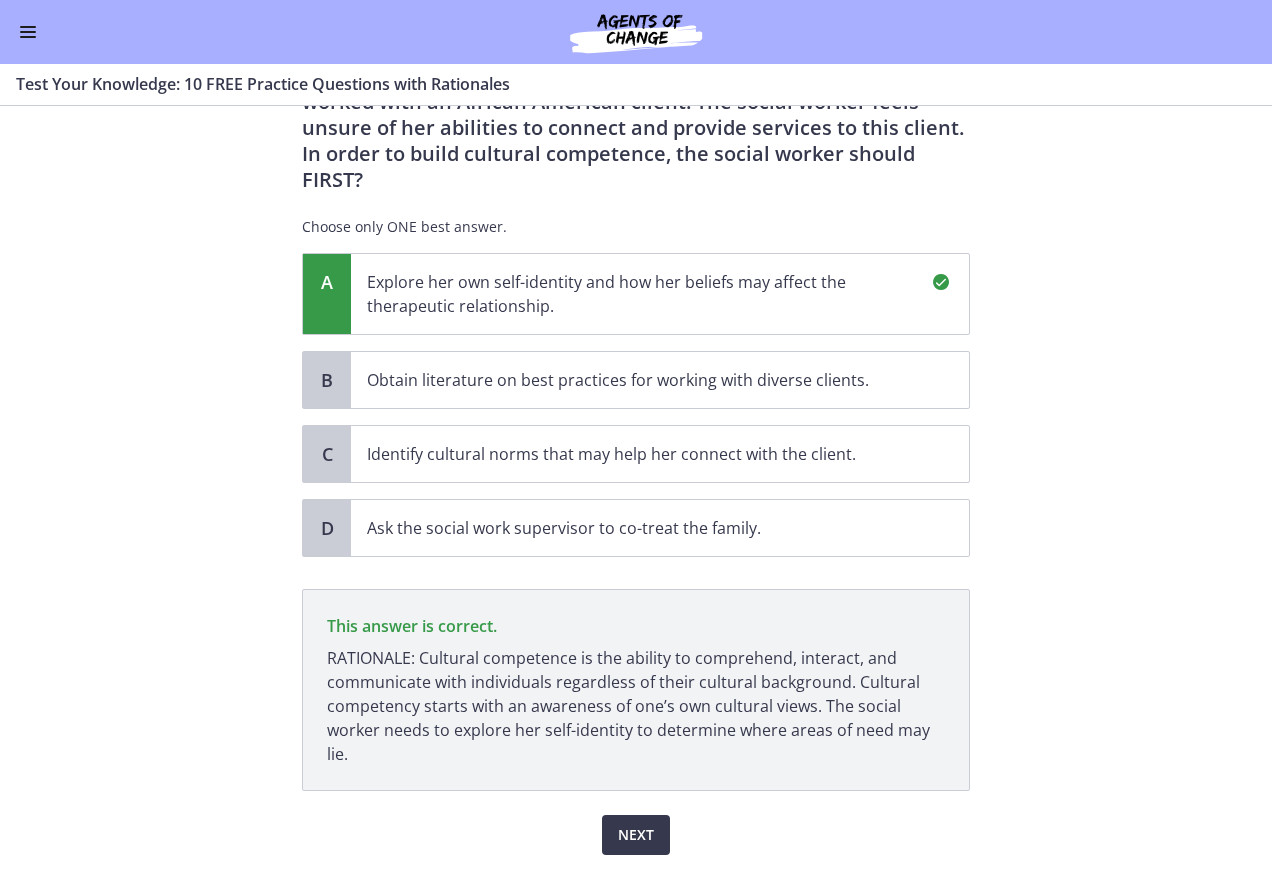 scroll, scrollTop: 218, scrollLeft: 0, axis: vertical 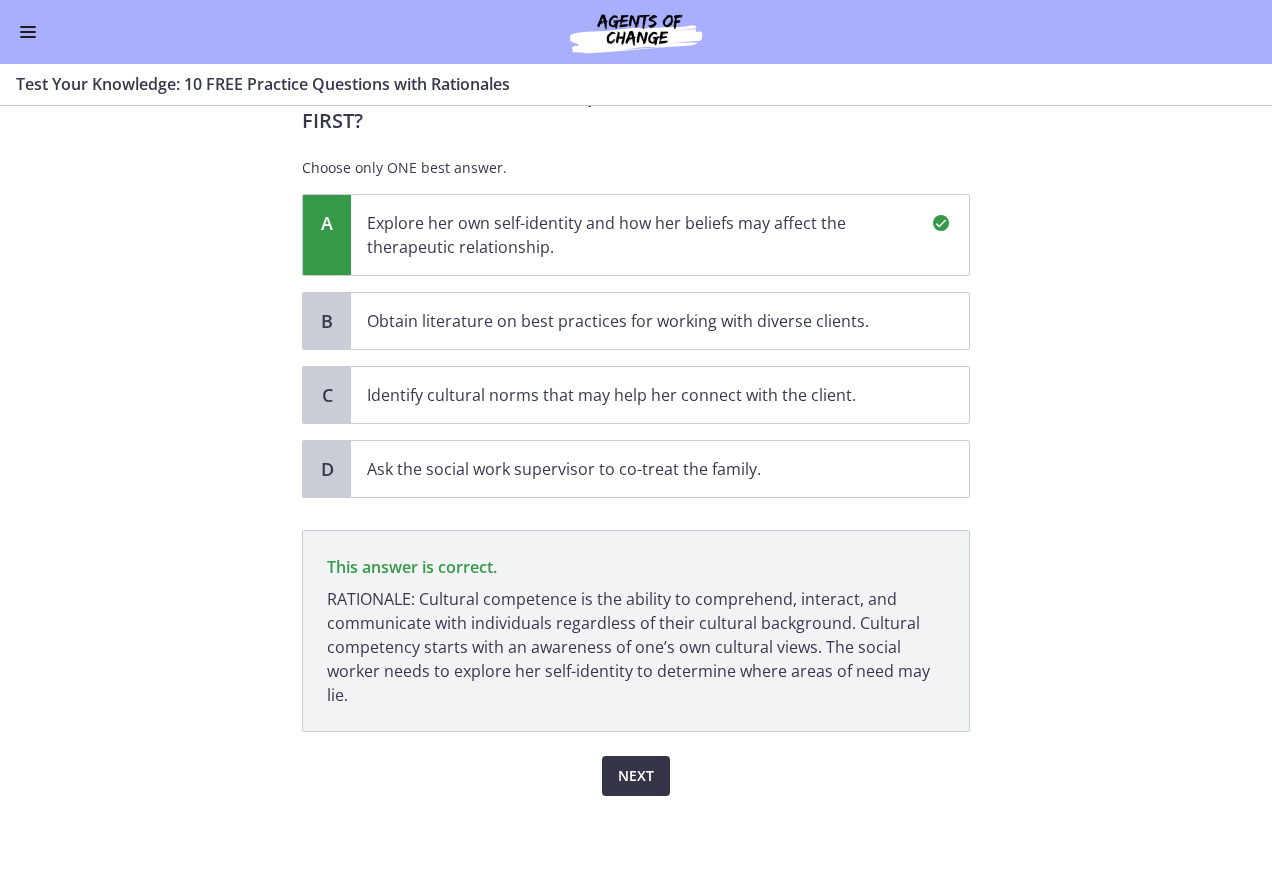 click on "Next" at bounding box center [636, 776] 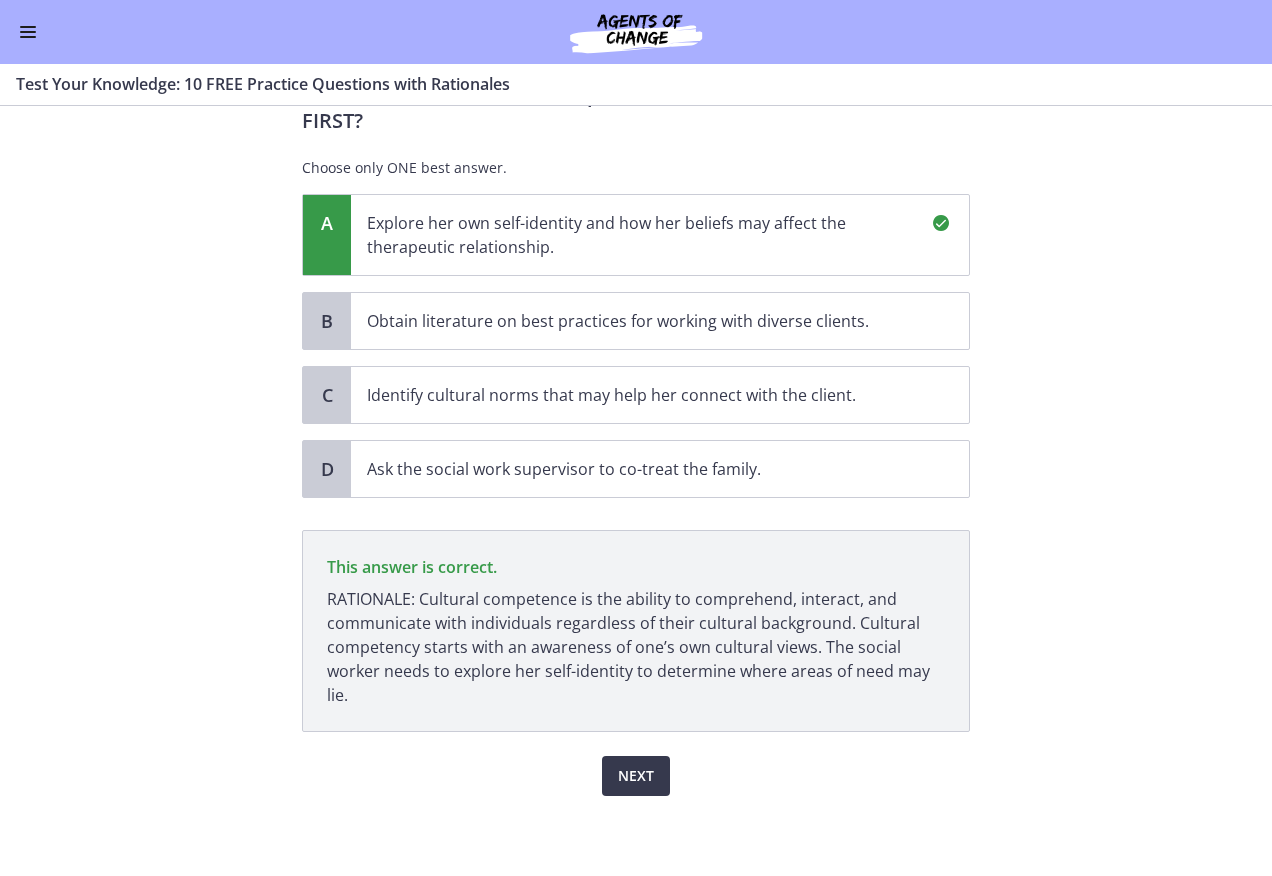 scroll, scrollTop: 0, scrollLeft: 0, axis: both 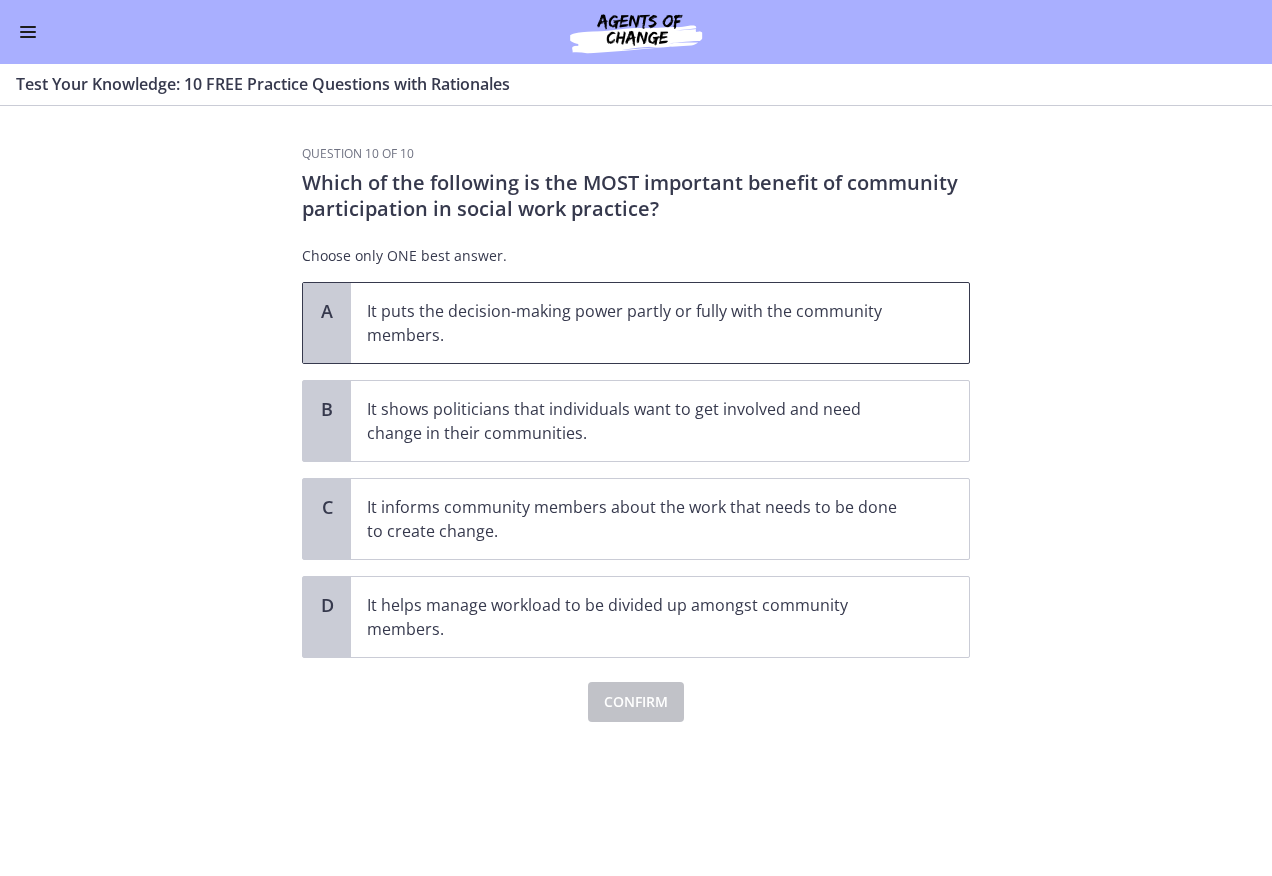click on "It puts the decision-making power partly or fully with the community members." at bounding box center (640, 323) 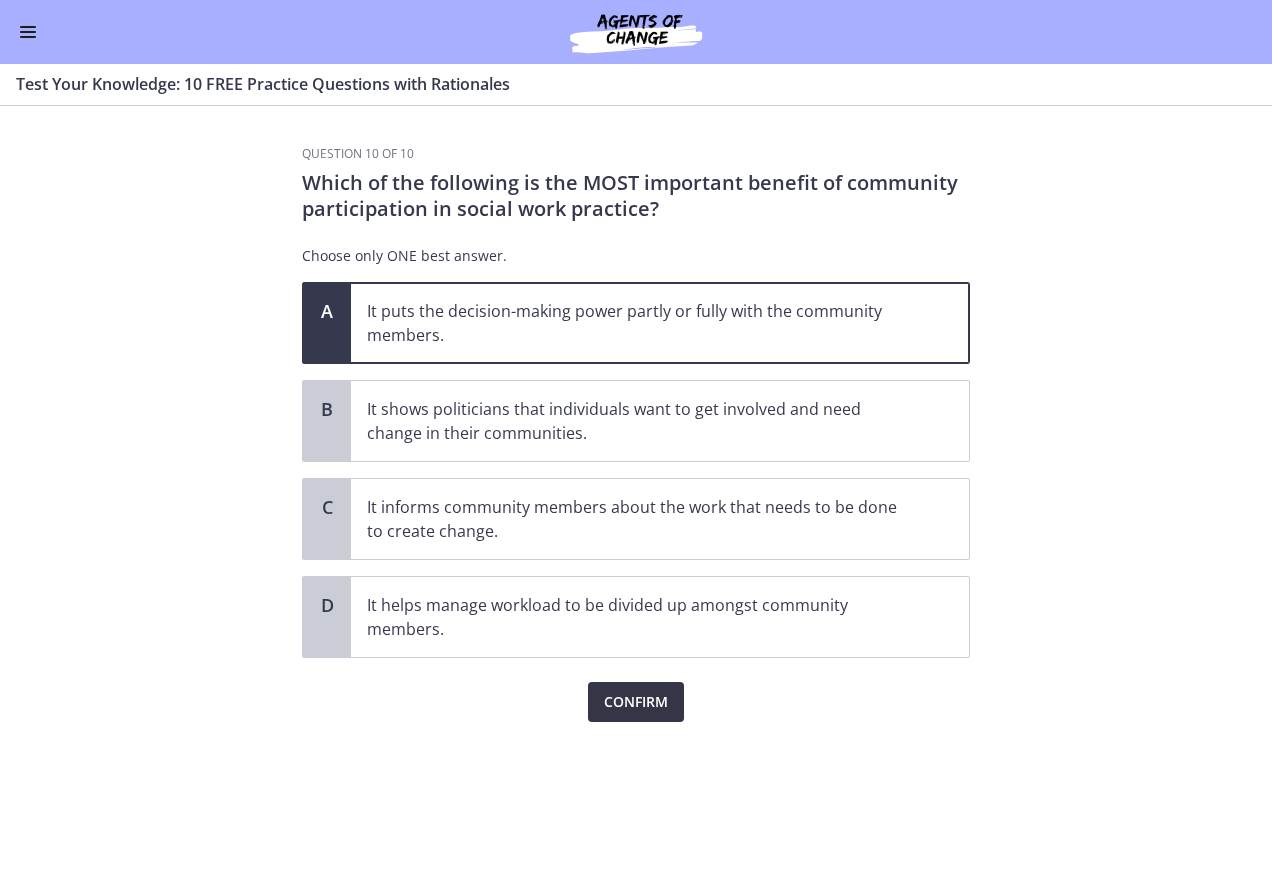 click on "Confirm" at bounding box center [636, 702] 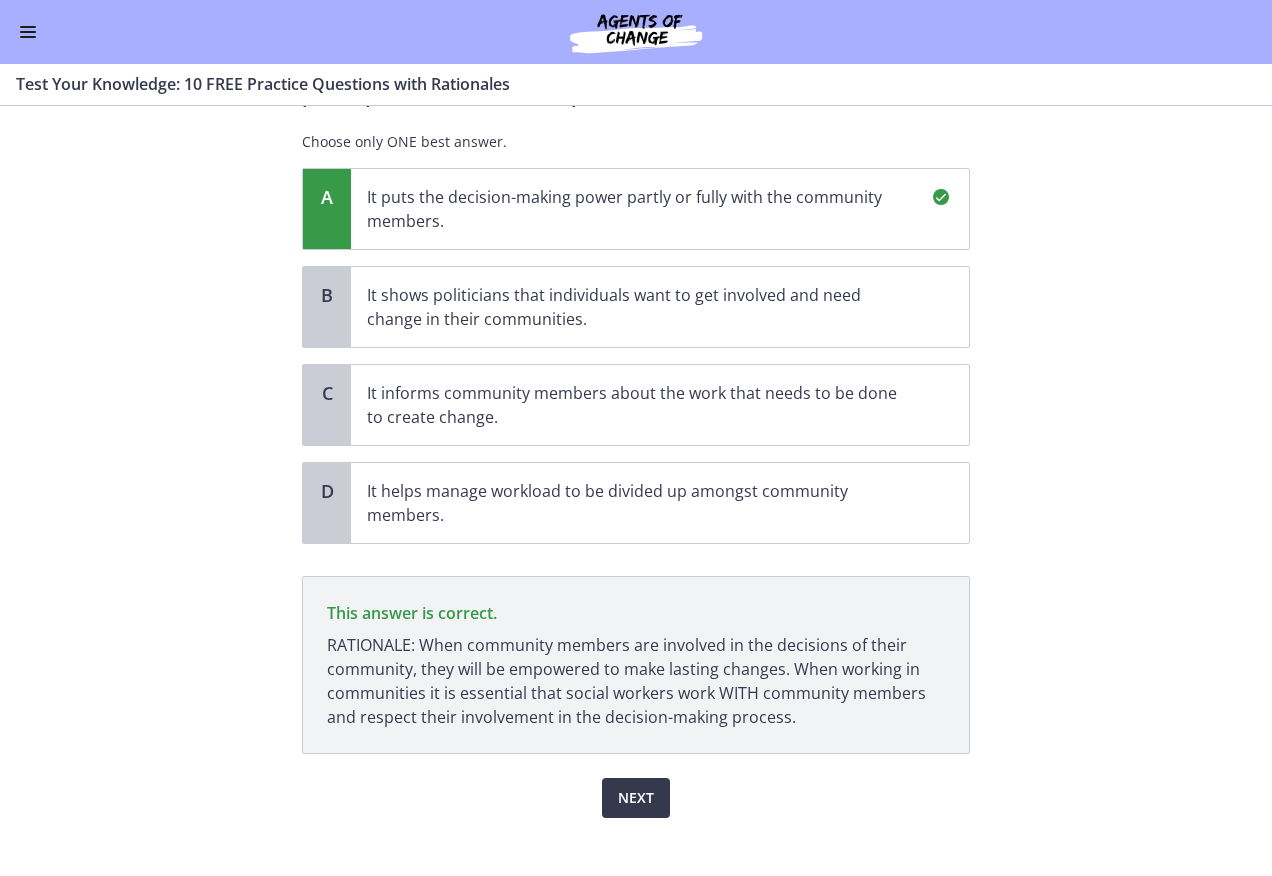 scroll, scrollTop: 136, scrollLeft: 0, axis: vertical 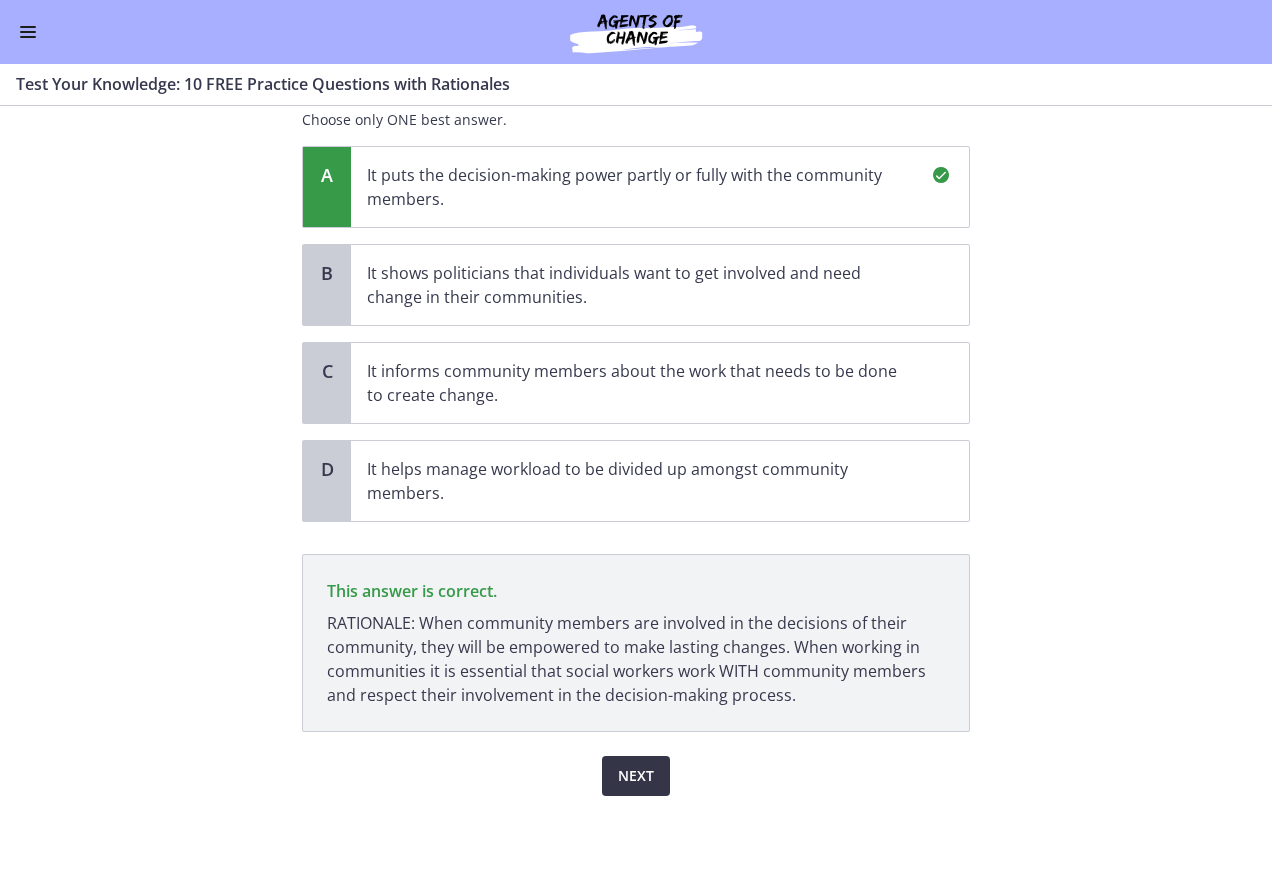 click on "Next" at bounding box center (636, 776) 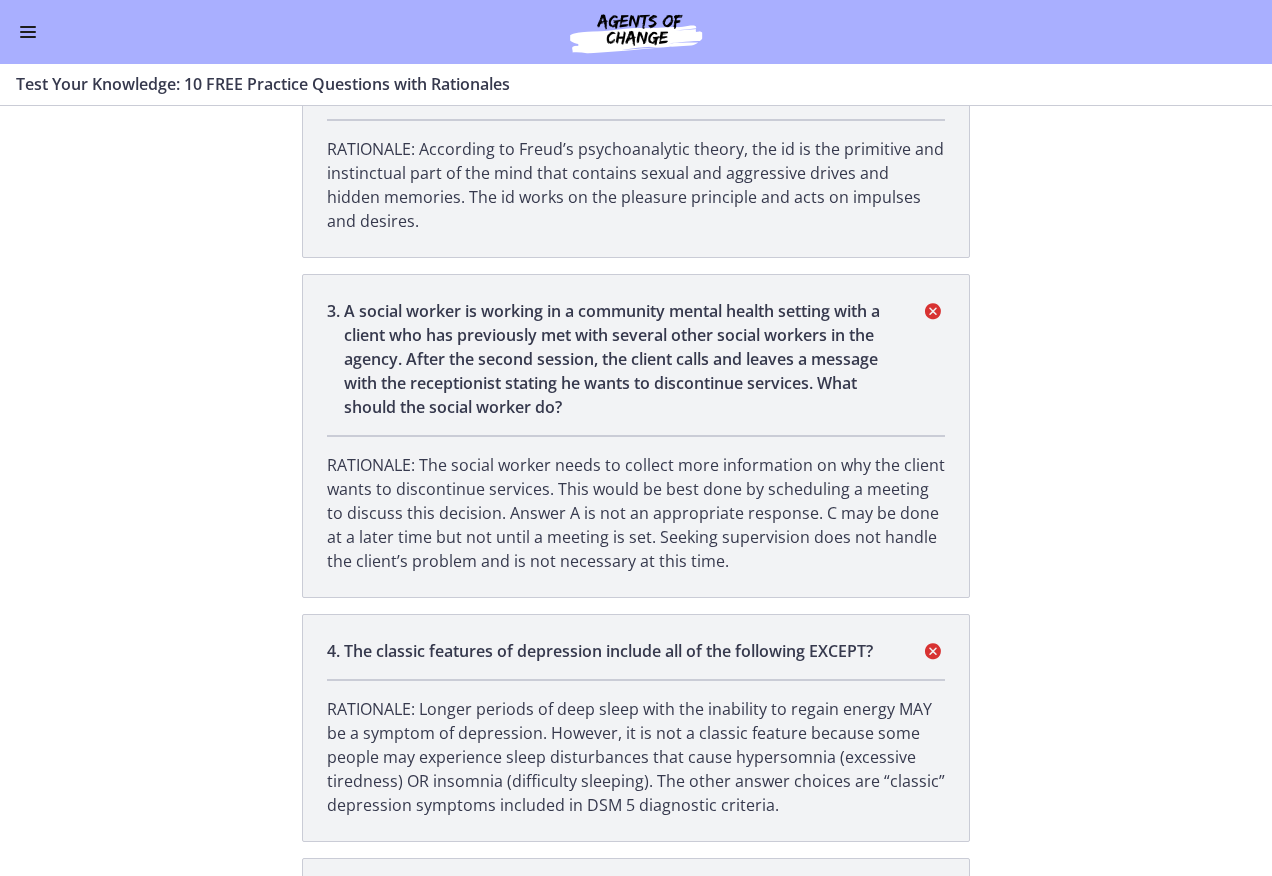scroll, scrollTop: 0, scrollLeft: 0, axis: both 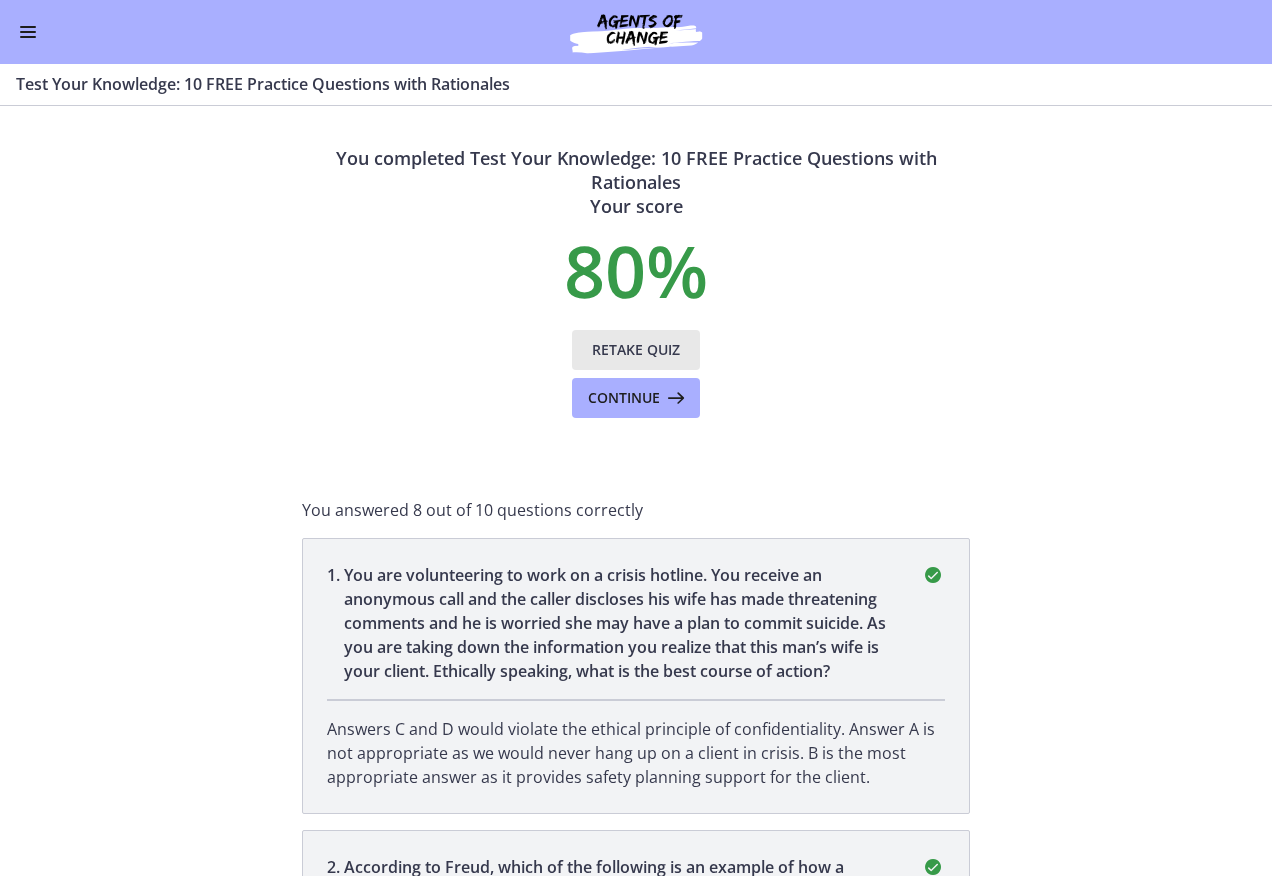 click on "Retake Quiz" at bounding box center [636, 350] 